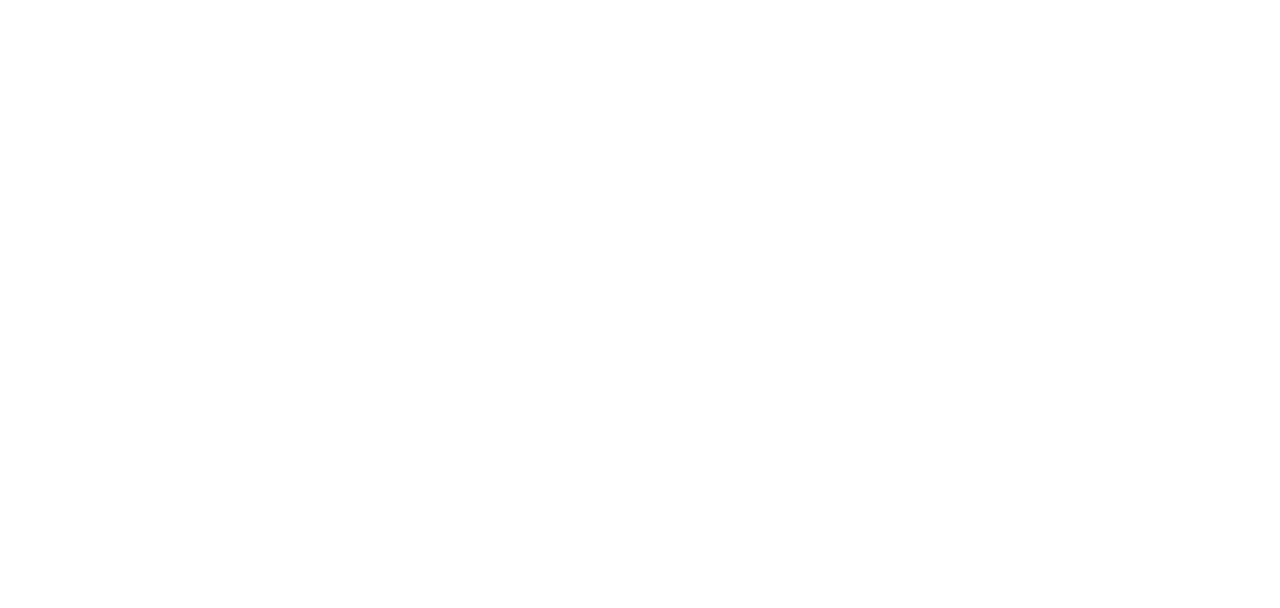 scroll, scrollTop: 0, scrollLeft: 0, axis: both 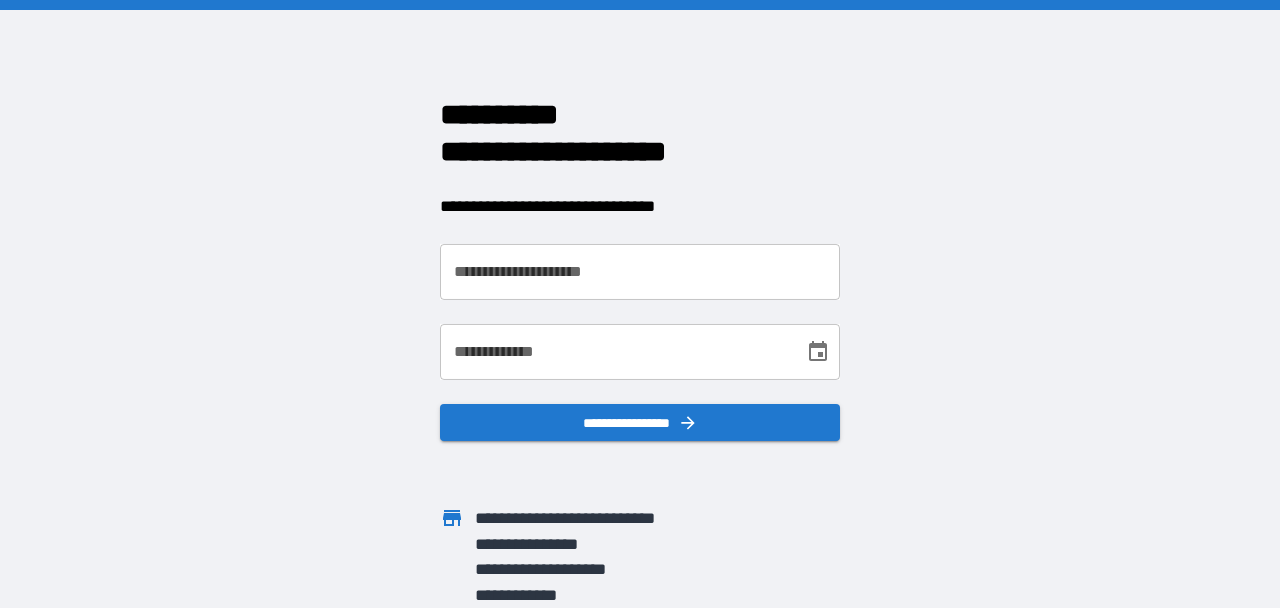 click on "**********" at bounding box center [640, 272] 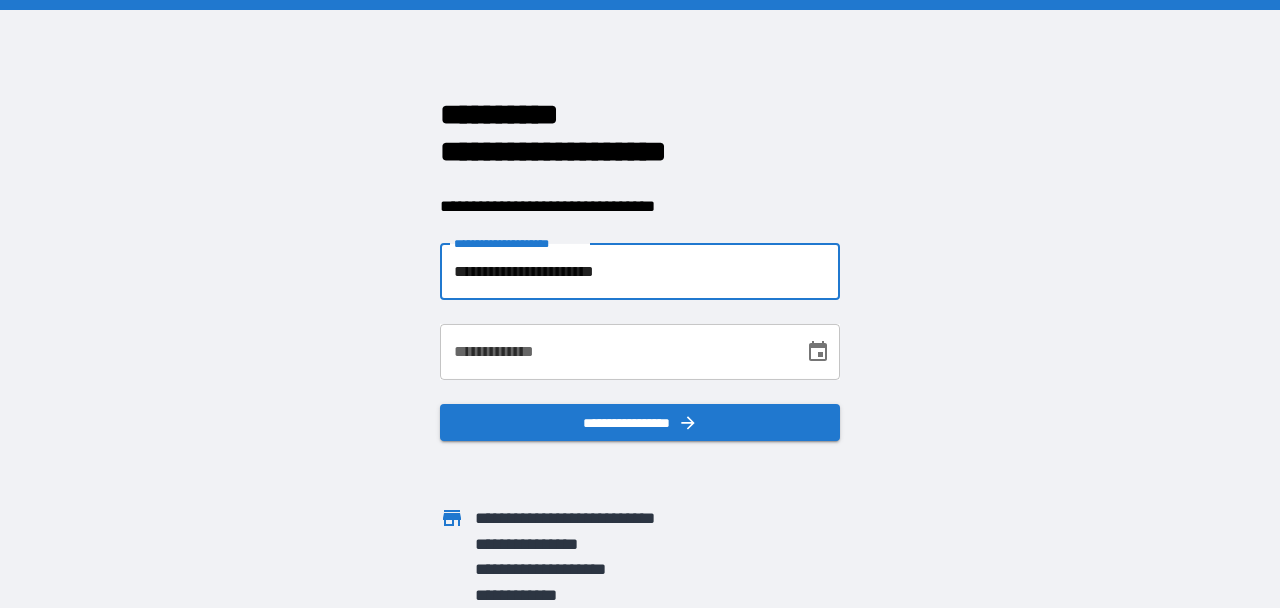 type on "**********" 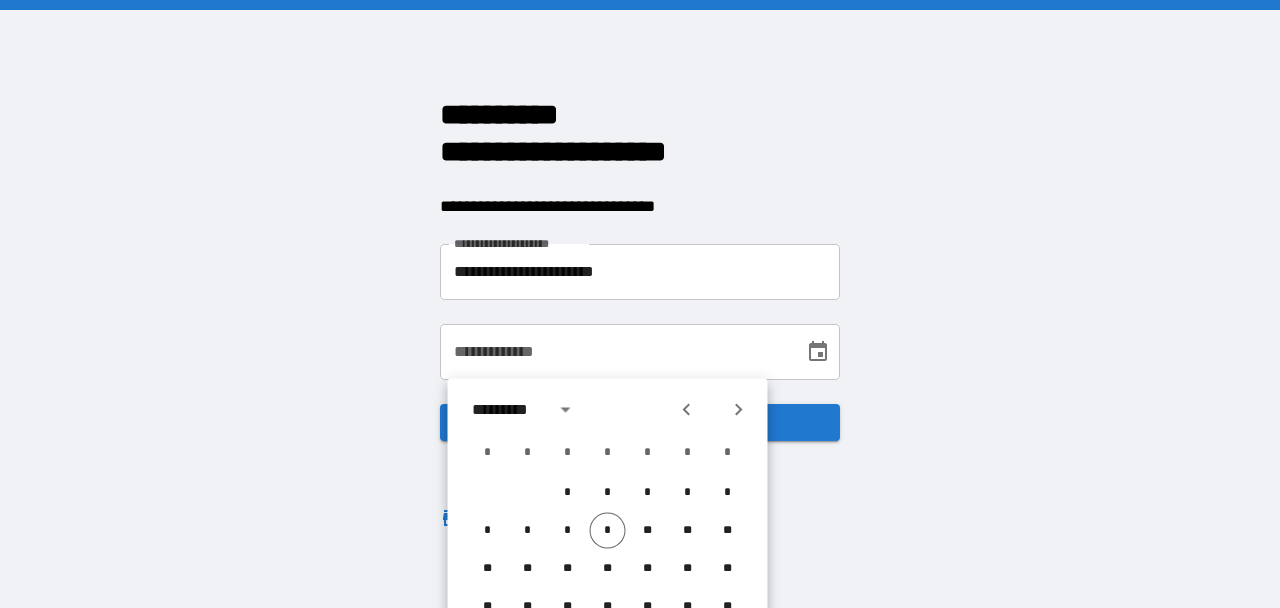 click on "**********" at bounding box center (640, 304) 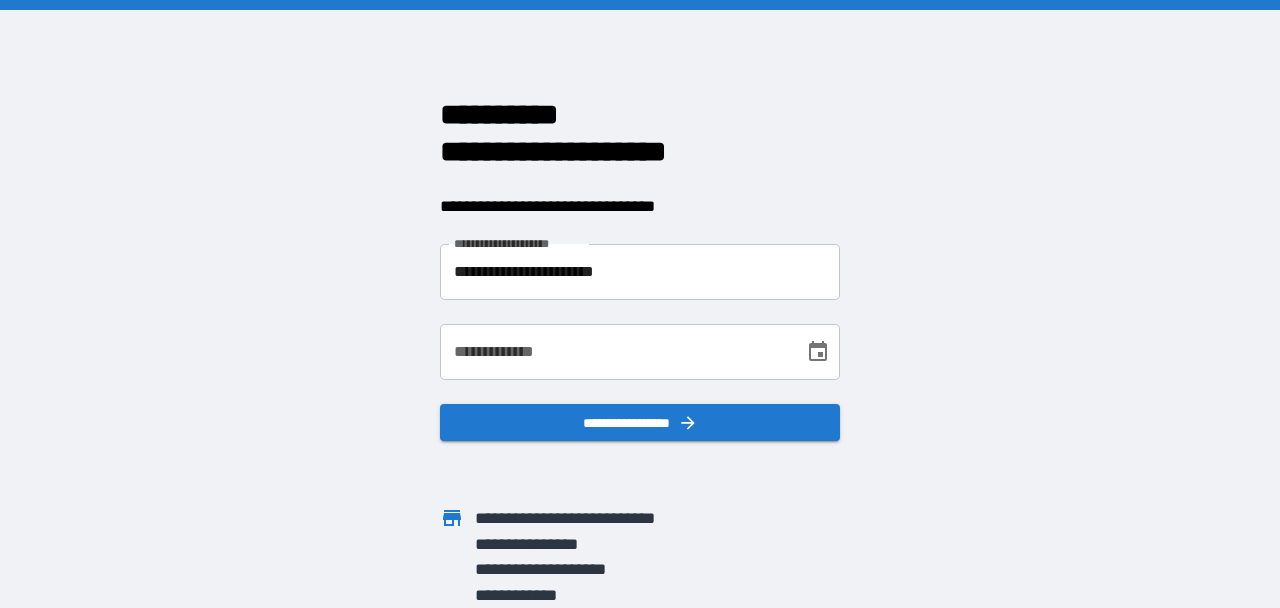 scroll, scrollTop: 1, scrollLeft: 0, axis: vertical 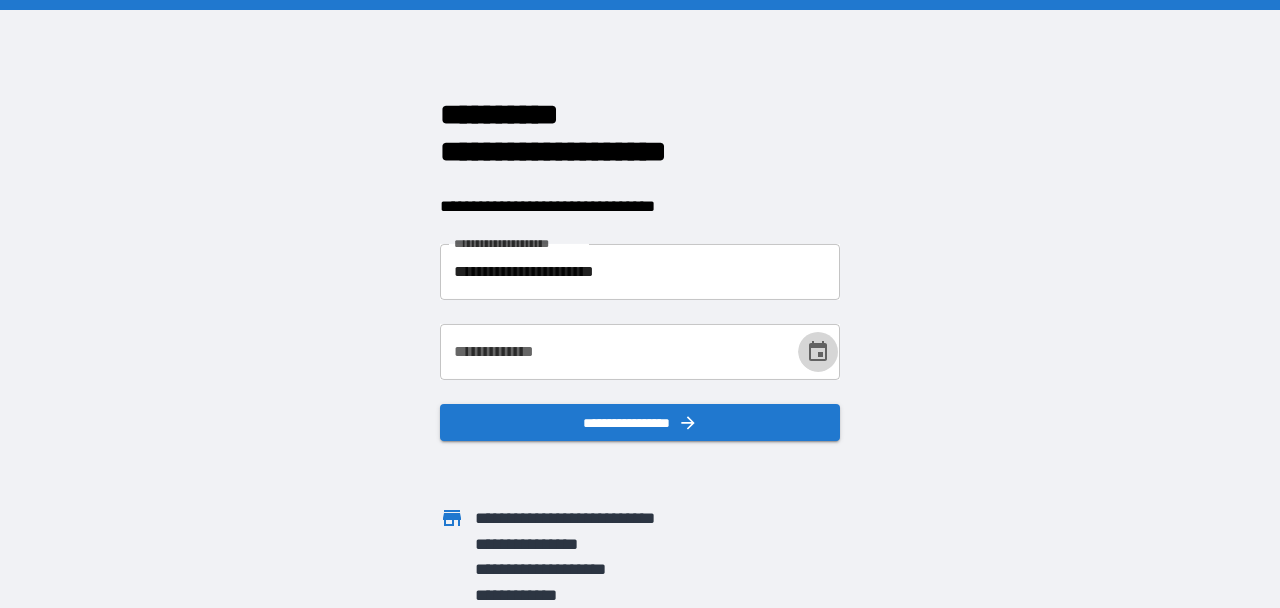 click 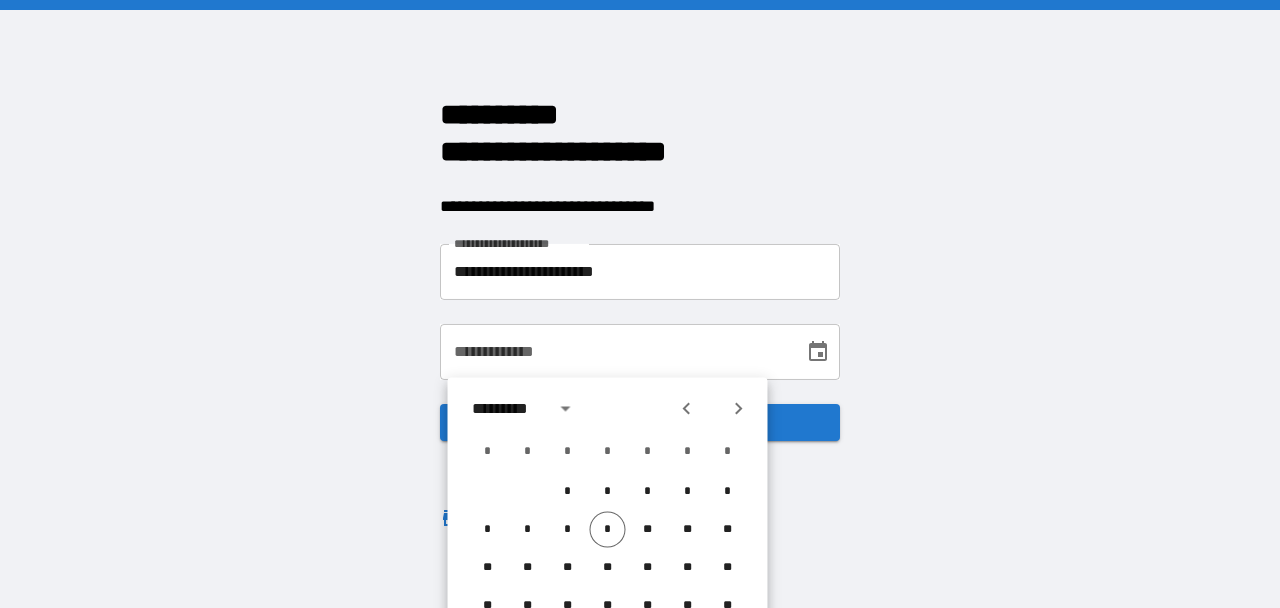 click 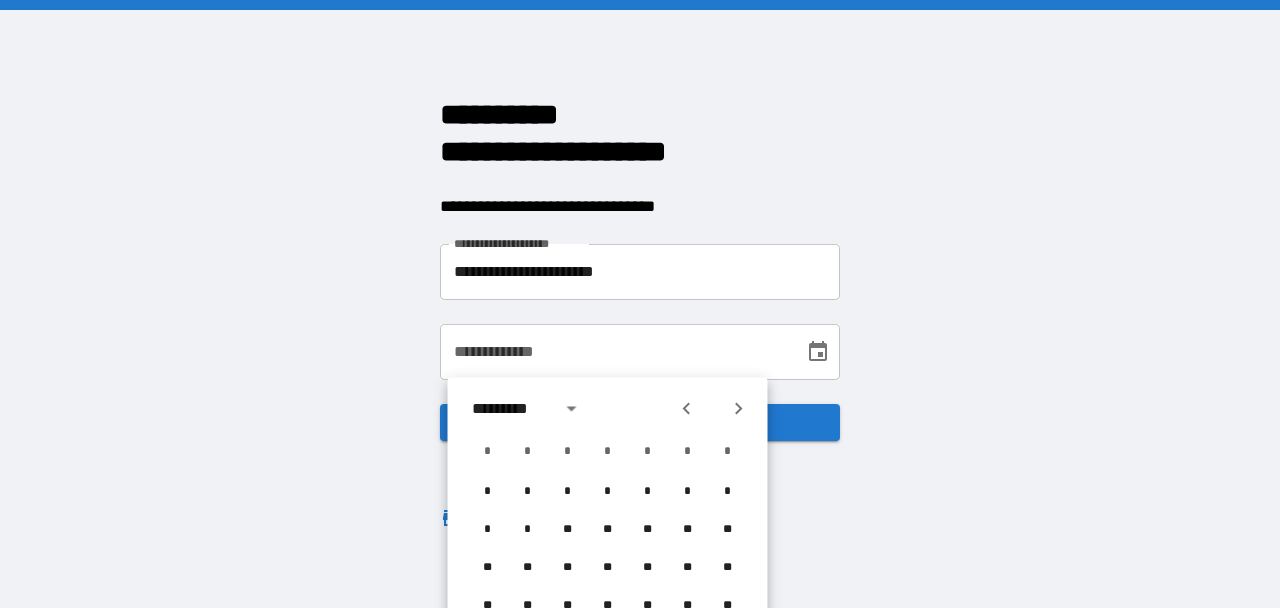 click 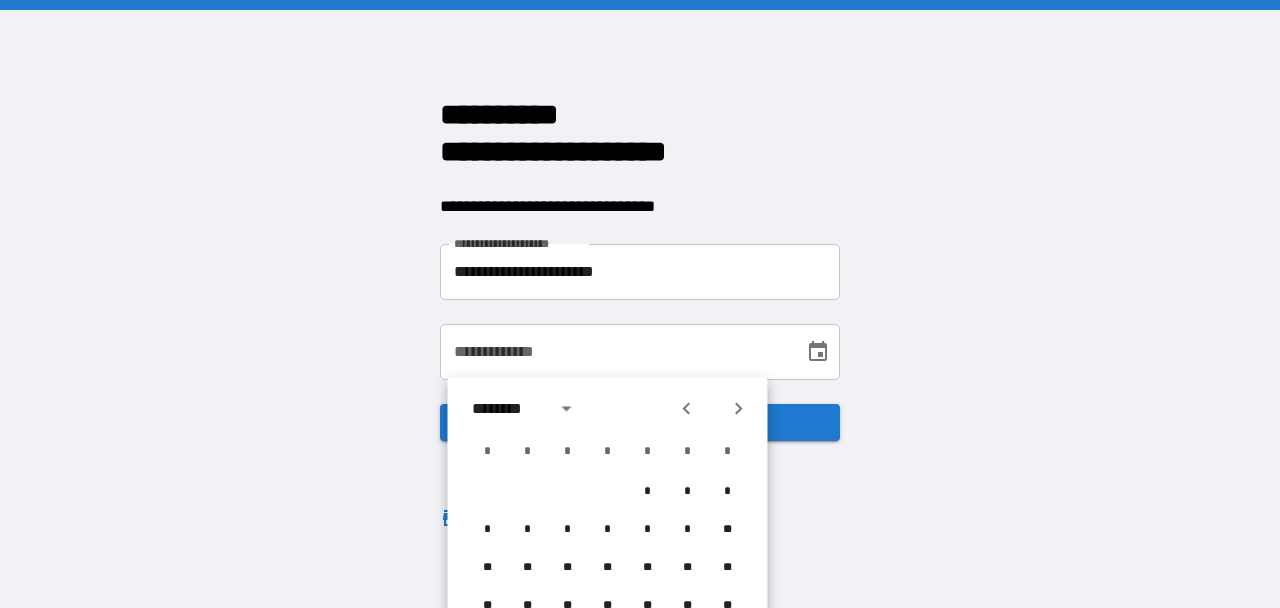 click 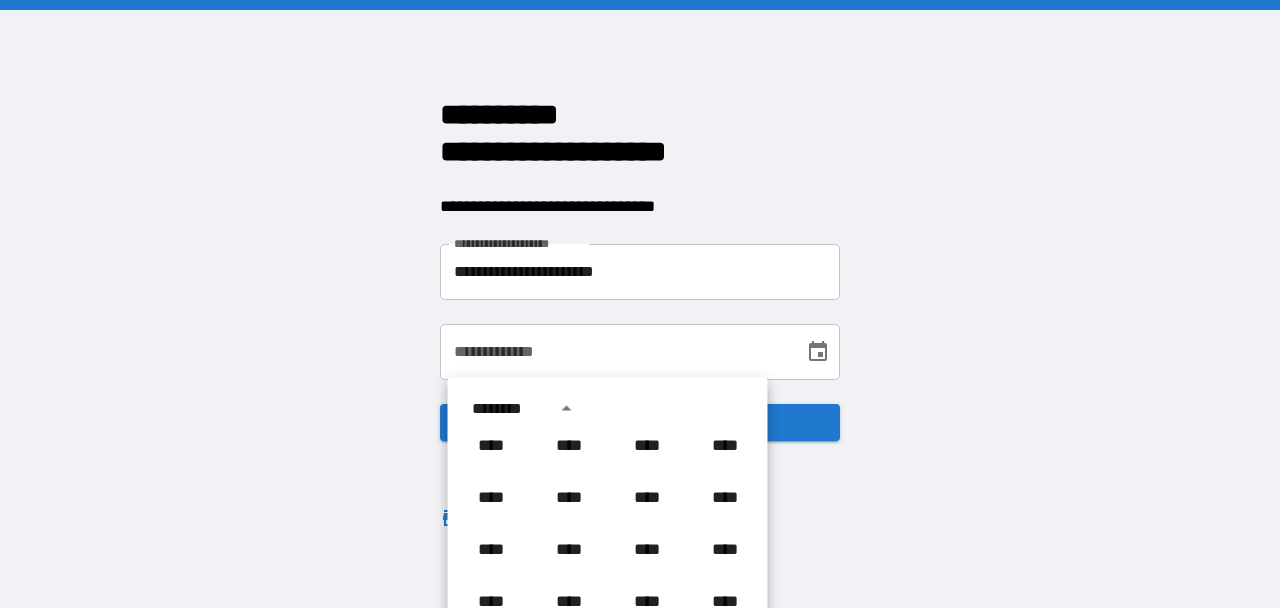 scroll, scrollTop: 1039, scrollLeft: 0, axis: vertical 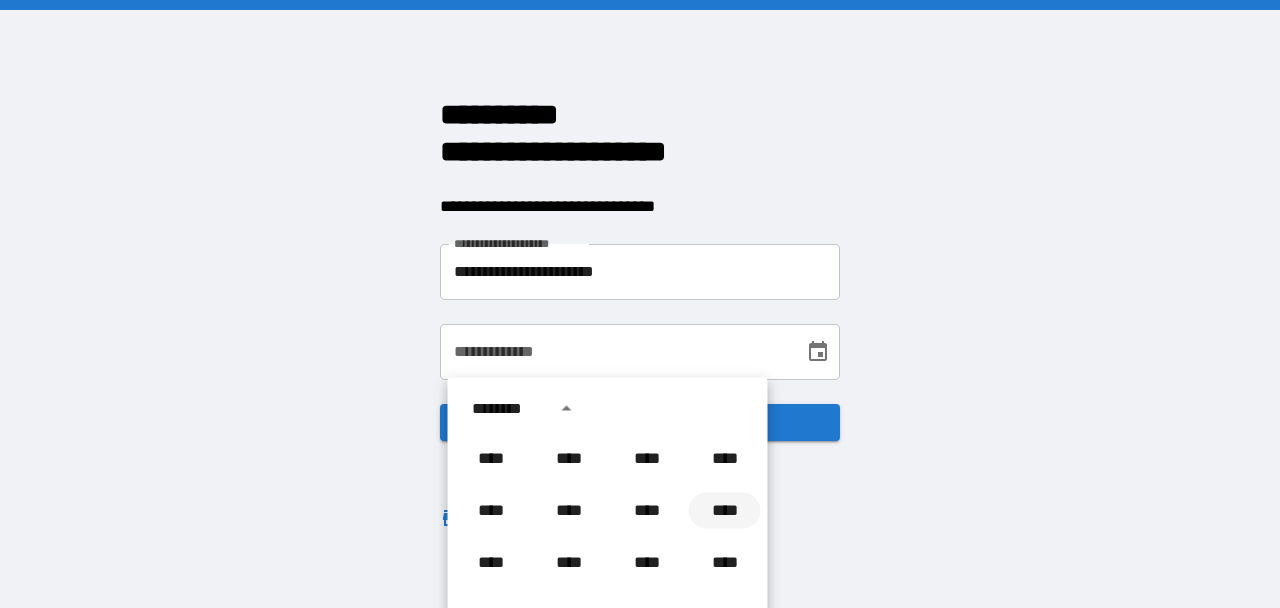 click on "****" at bounding box center [725, 511] 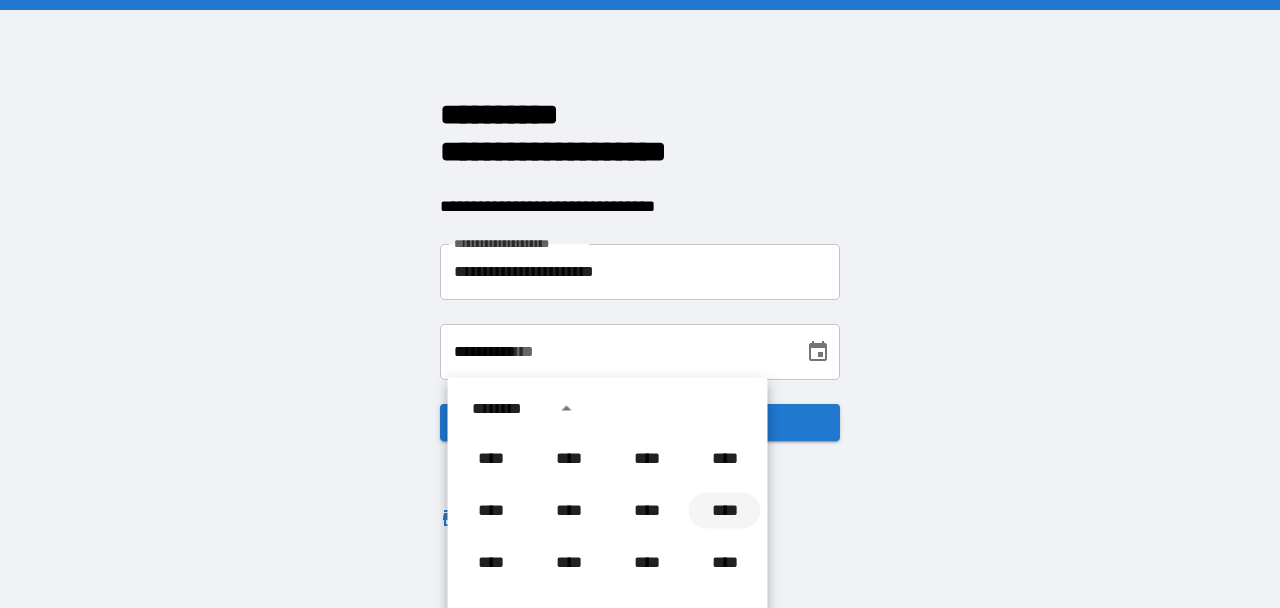 scroll, scrollTop: 0, scrollLeft: 0, axis: both 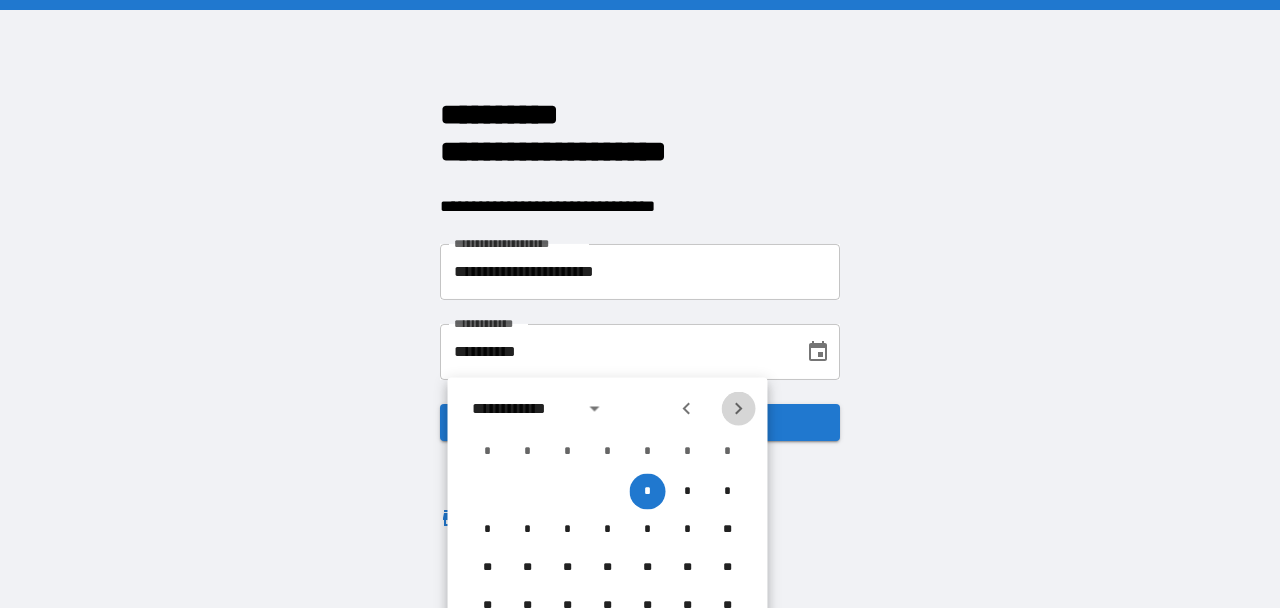 click 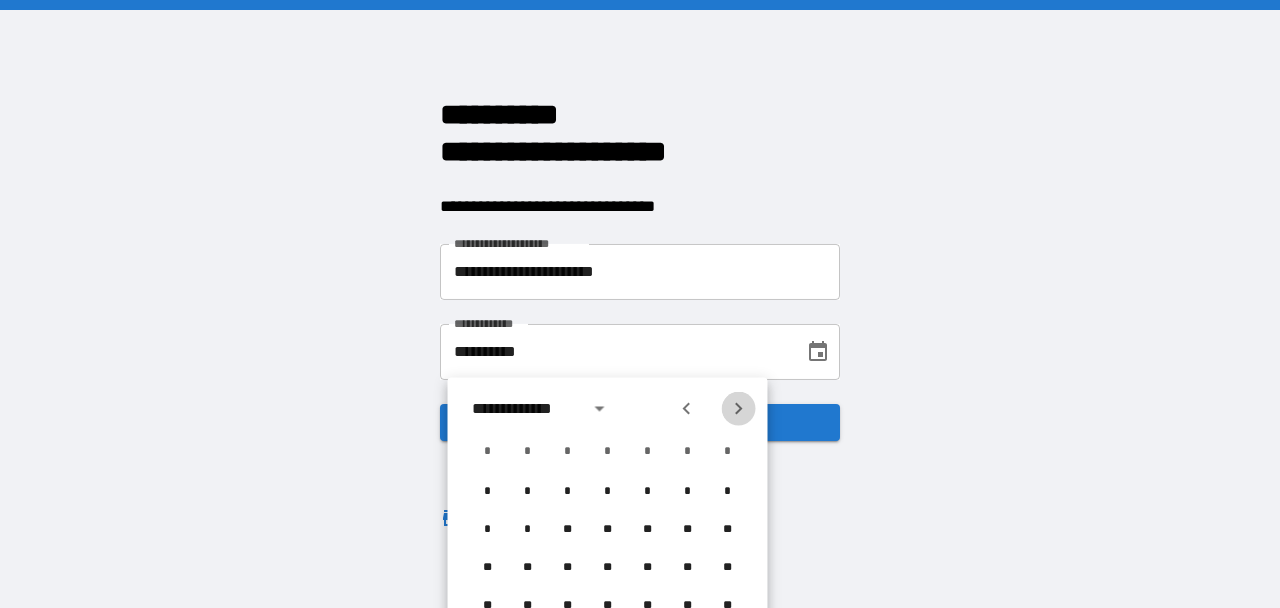 click 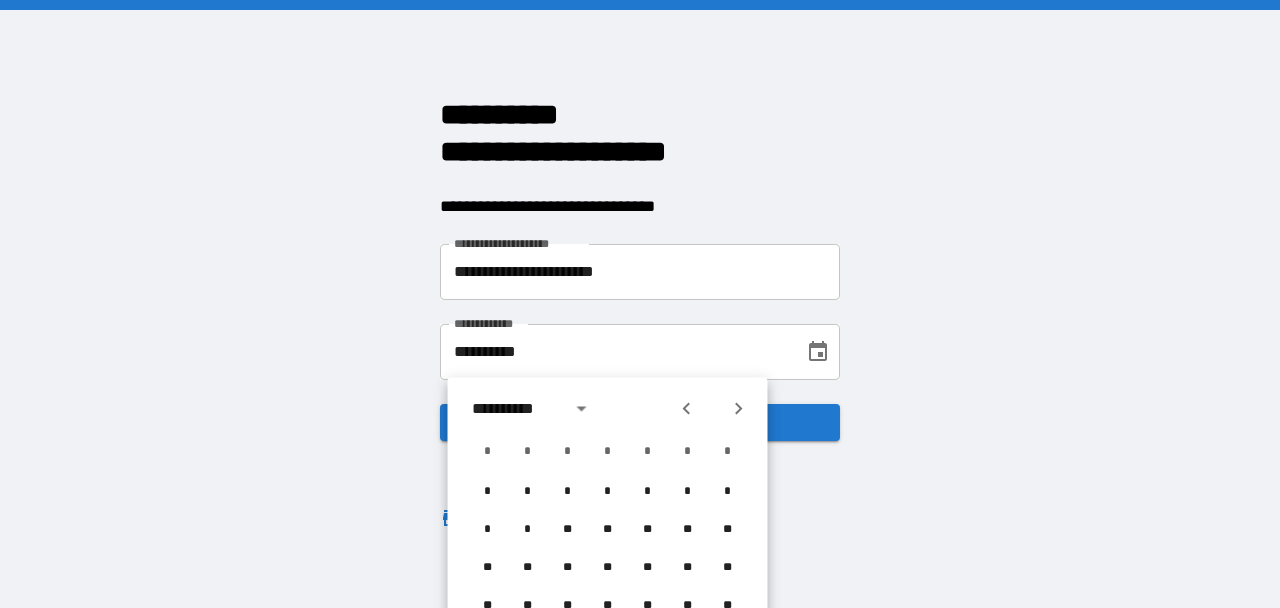 click 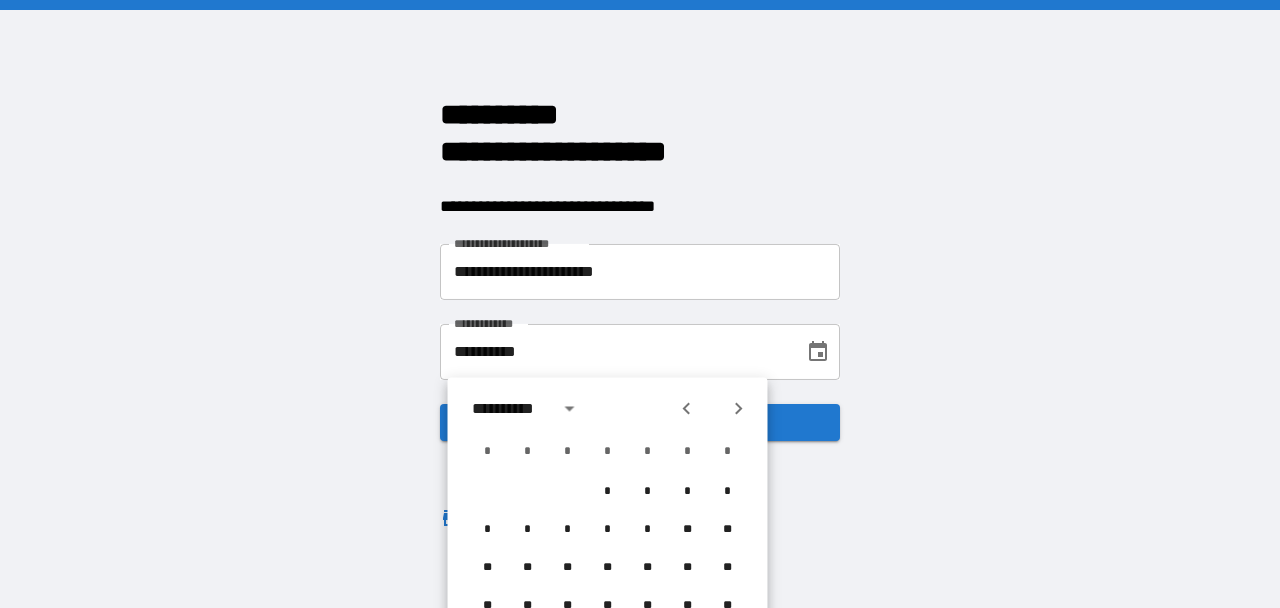 click 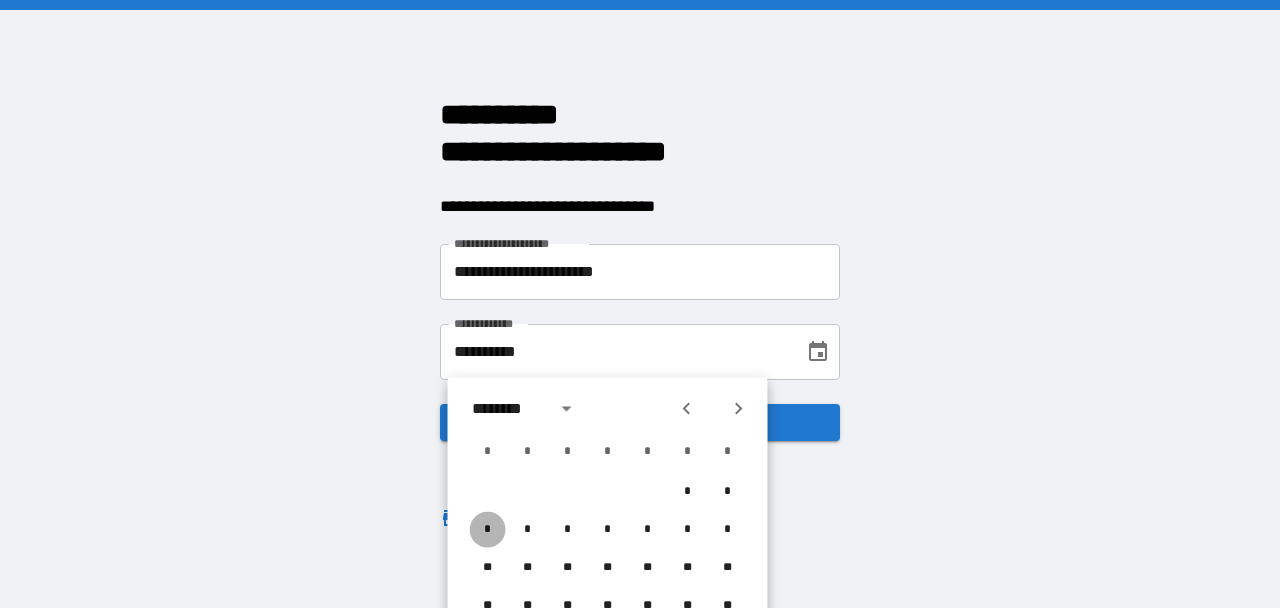 click on "*" at bounding box center [488, 530] 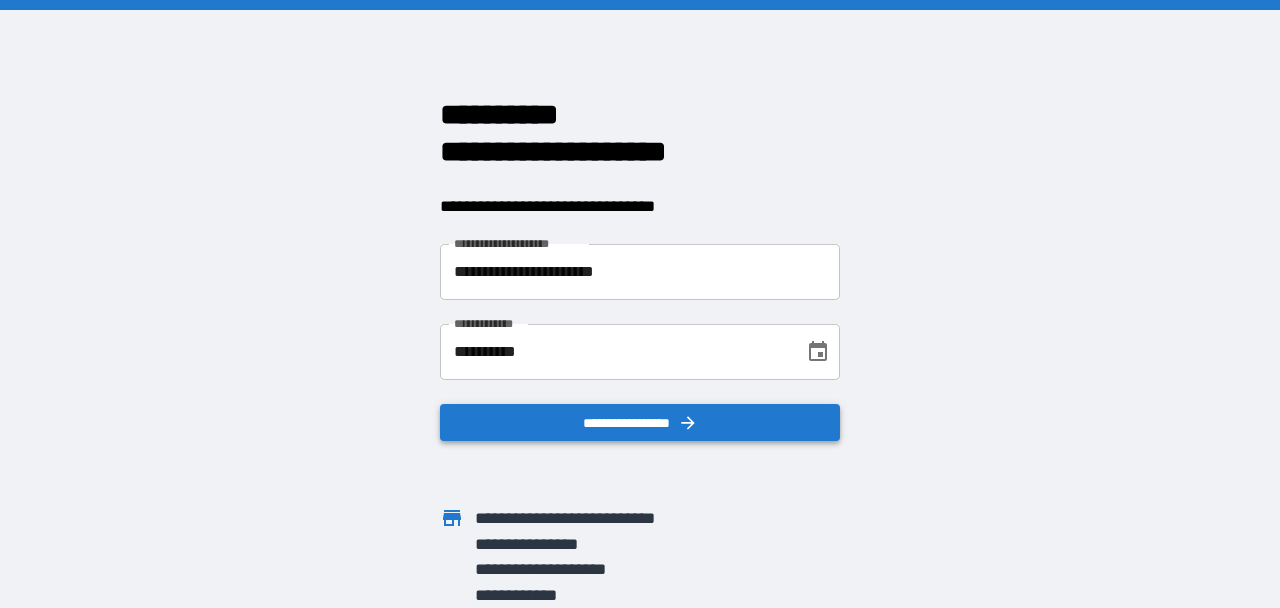 click on "**********" at bounding box center [640, 423] 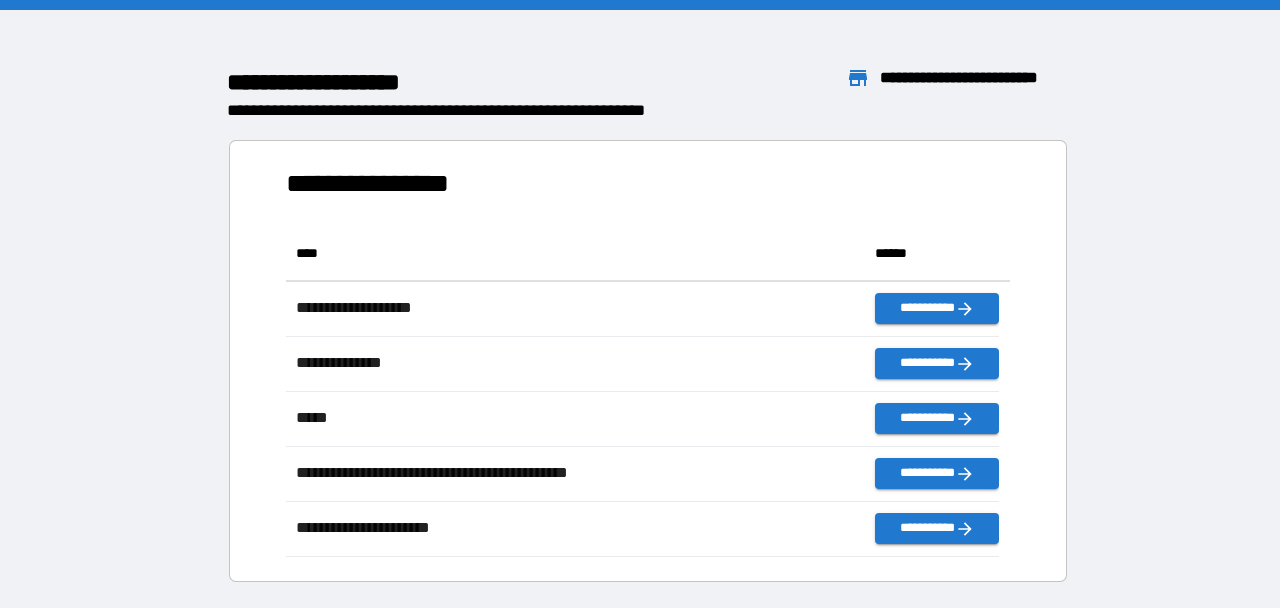 scroll, scrollTop: 316, scrollLeft: 698, axis: both 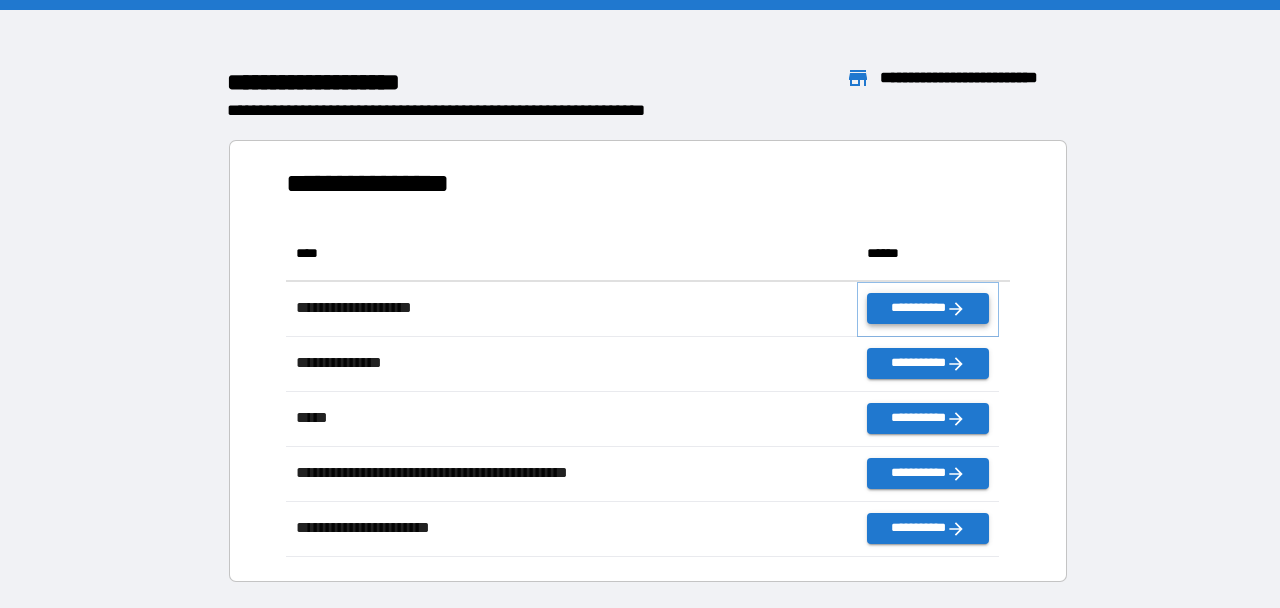 click on "**********" at bounding box center (928, 308) 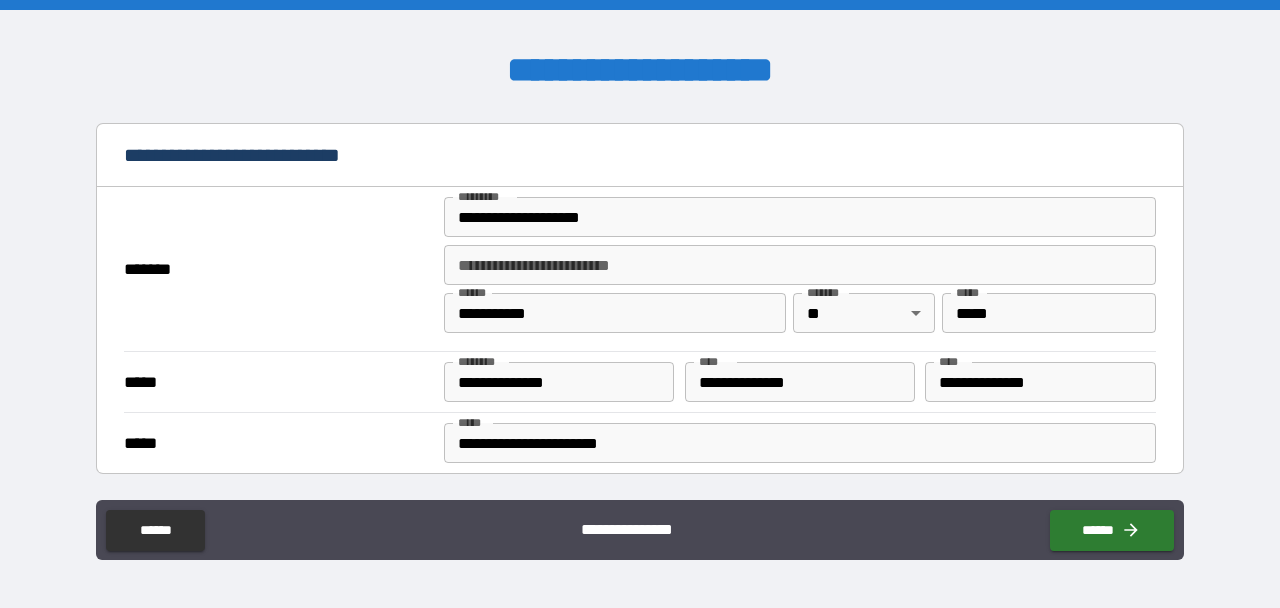 scroll, scrollTop: 385, scrollLeft: 0, axis: vertical 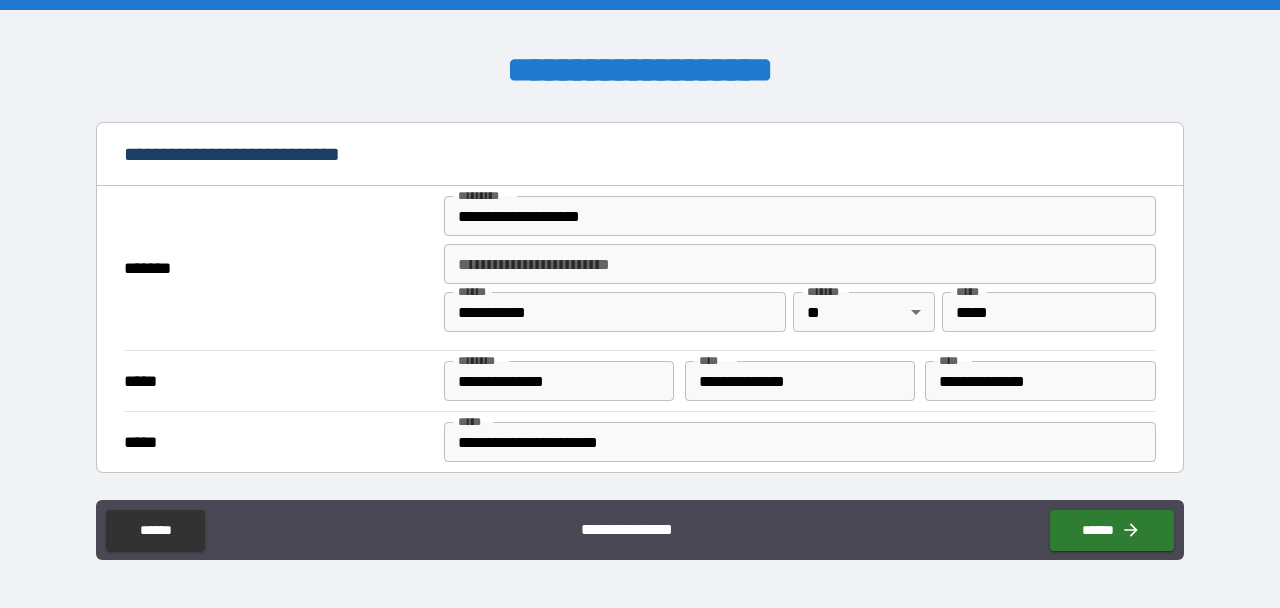 click on "**********" at bounding box center (1040, 381) 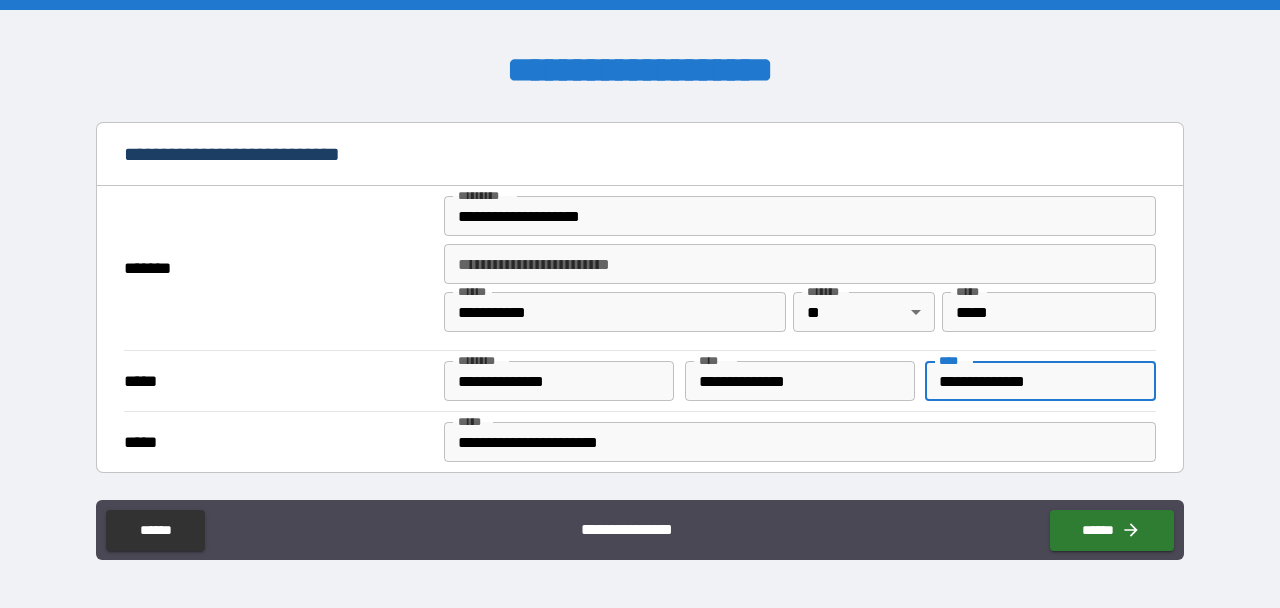 click on "**********" at bounding box center [1040, 381] 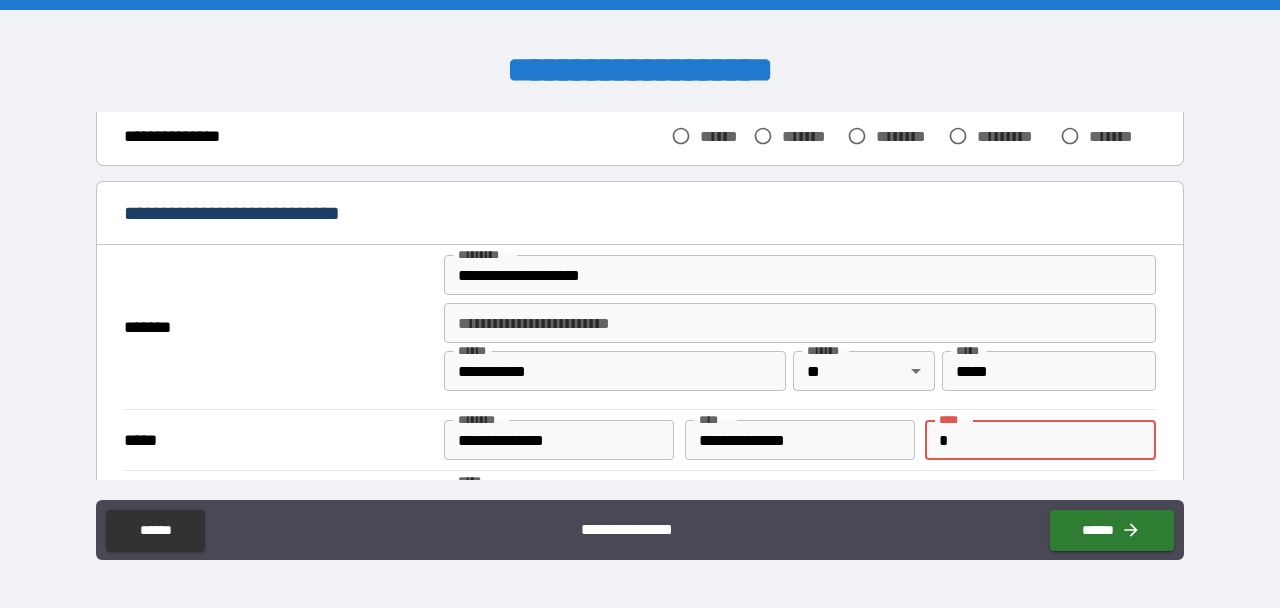 scroll, scrollTop: 388, scrollLeft: 0, axis: vertical 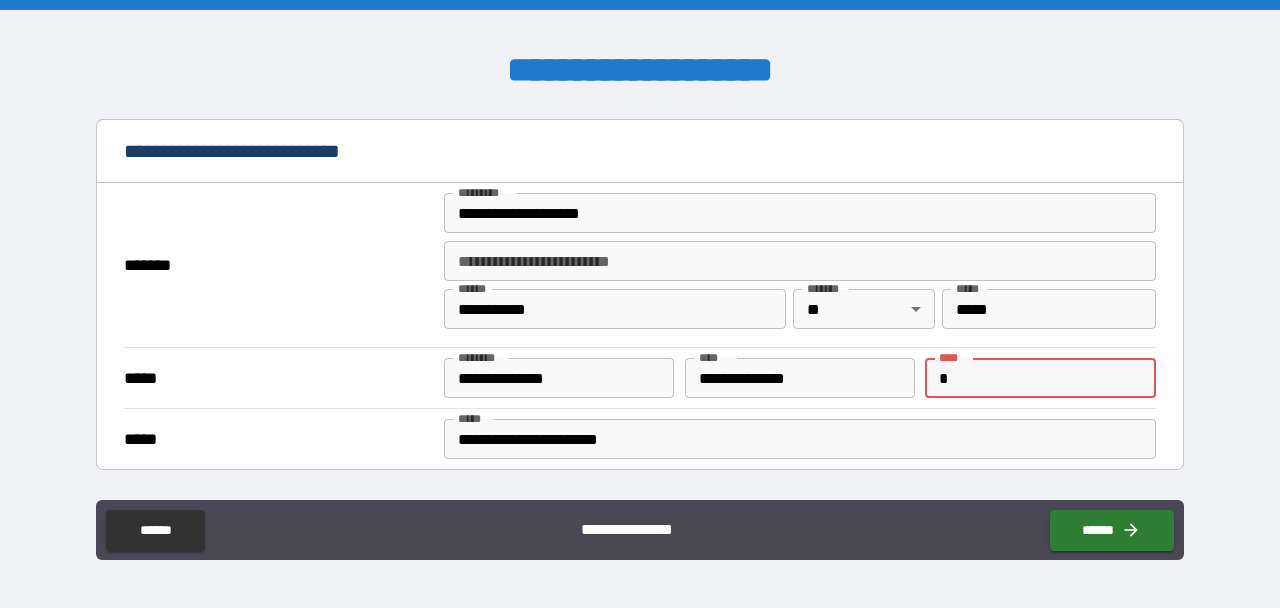 type on "*" 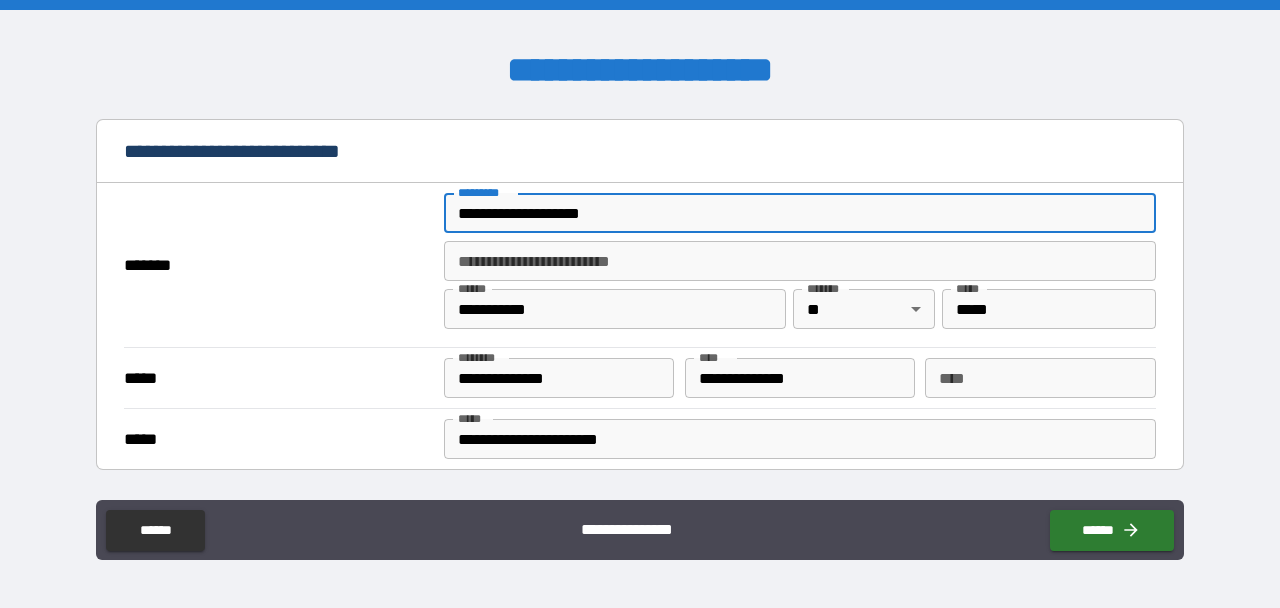 click on "**********" at bounding box center [800, 213] 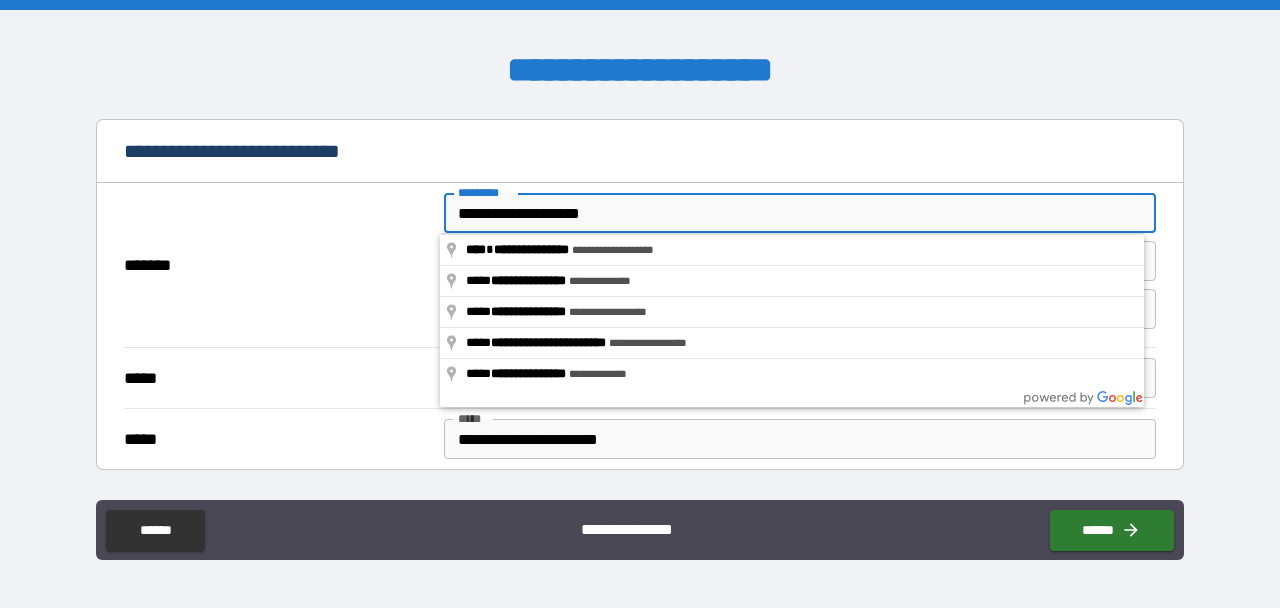 click on "**********" at bounding box center [800, 213] 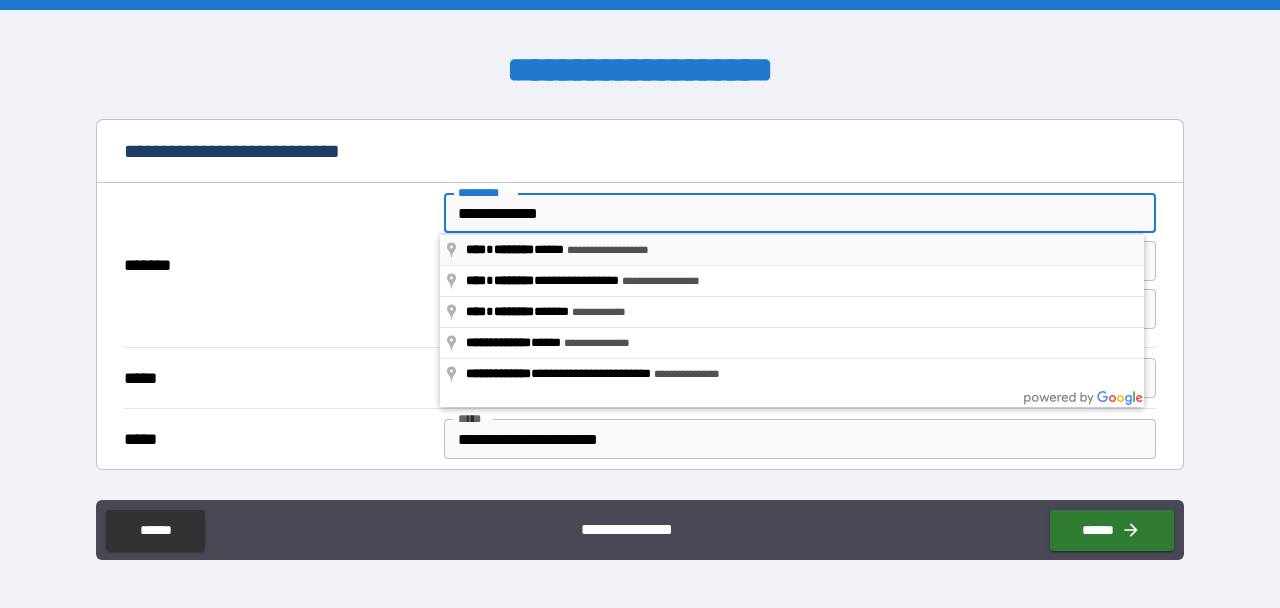 type on "**********" 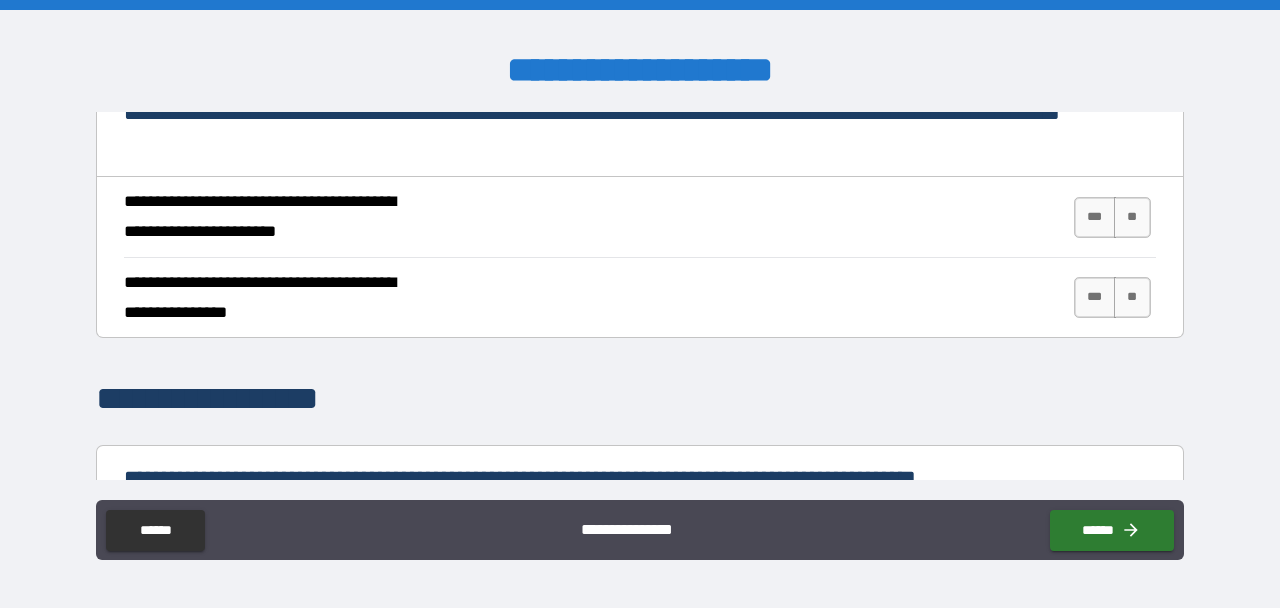 scroll, scrollTop: 793, scrollLeft: 0, axis: vertical 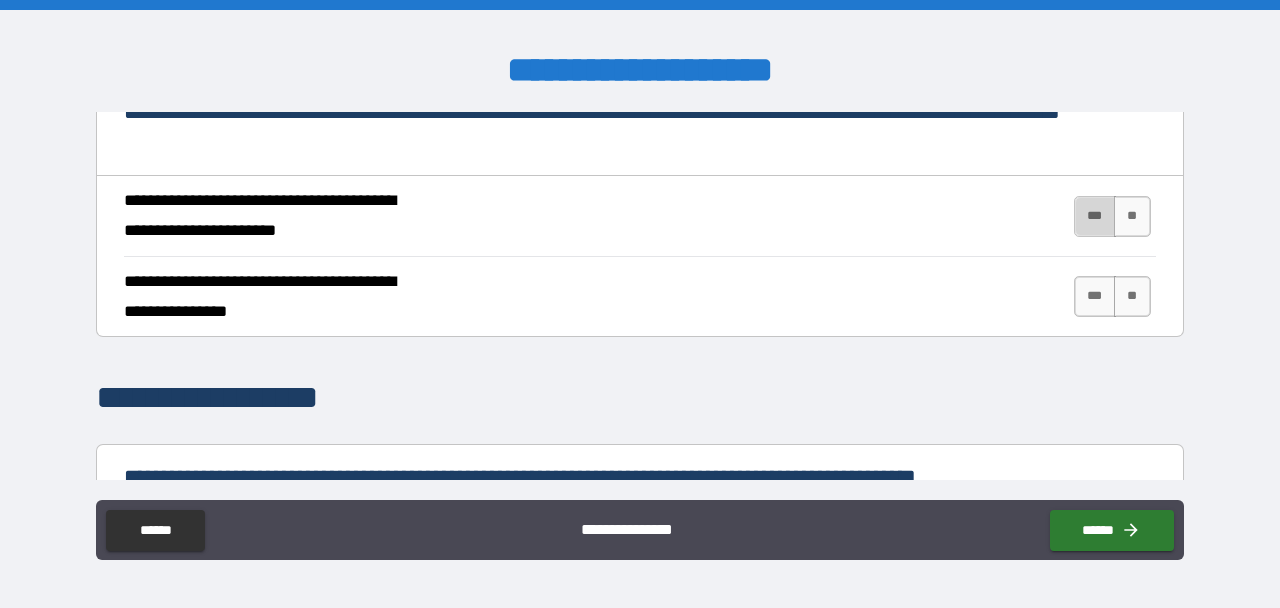 click on "***" at bounding box center [1095, 216] 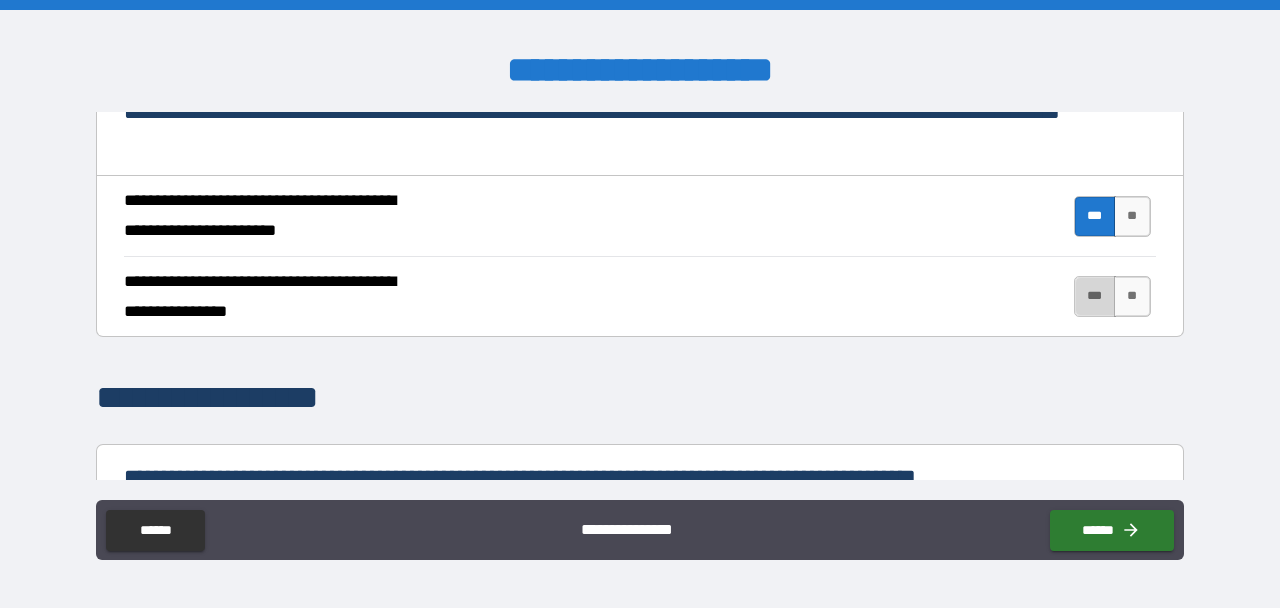 click on "***" at bounding box center (1095, 296) 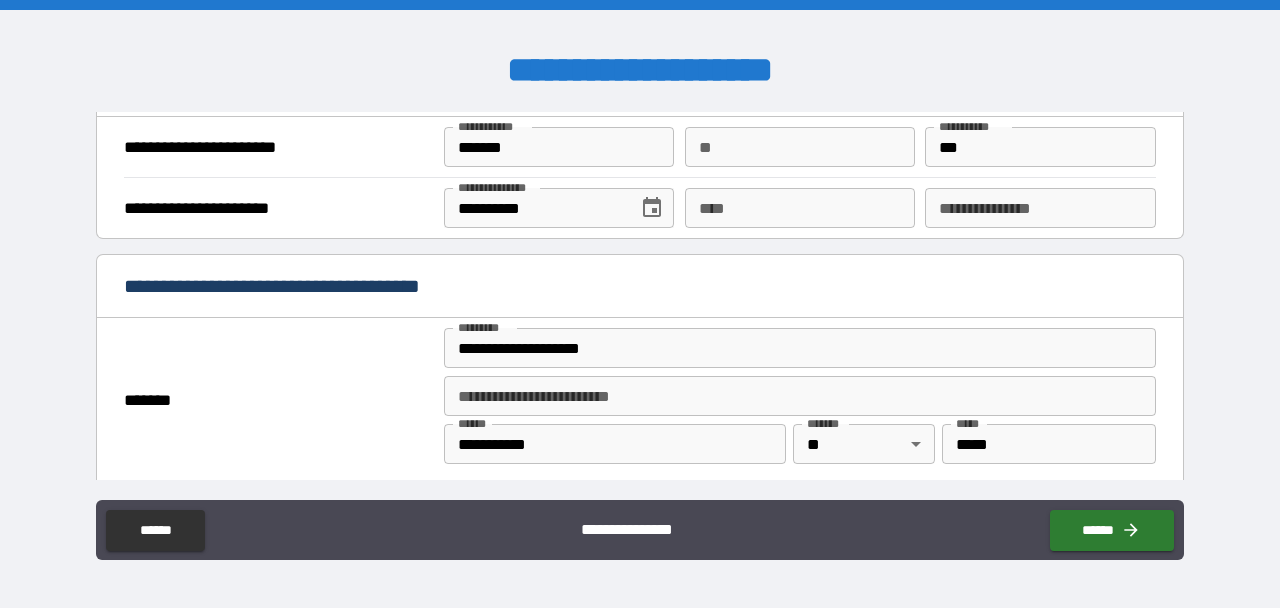 scroll, scrollTop: 1384, scrollLeft: 0, axis: vertical 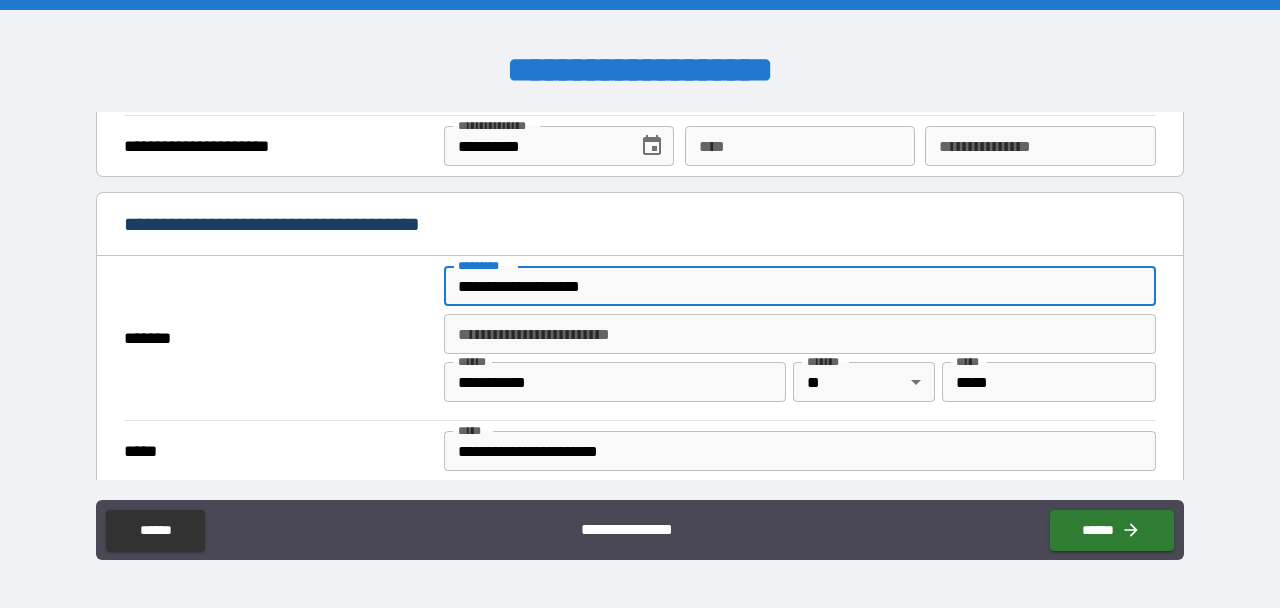 click on "**********" at bounding box center (800, 286) 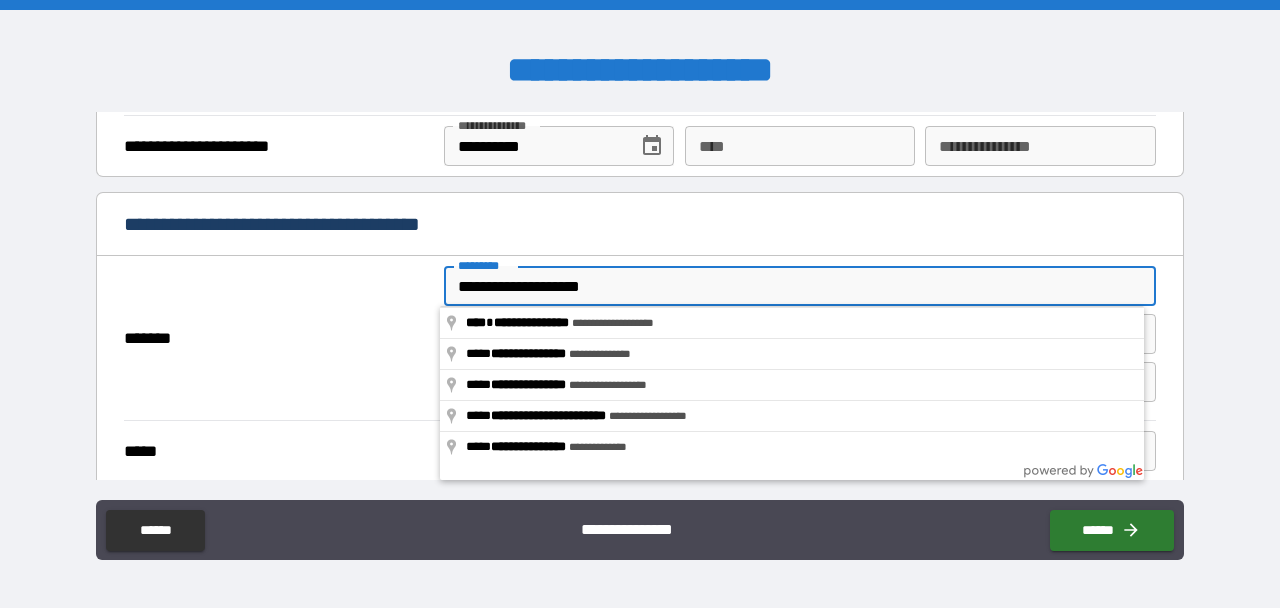 click on "**********" at bounding box center [800, 286] 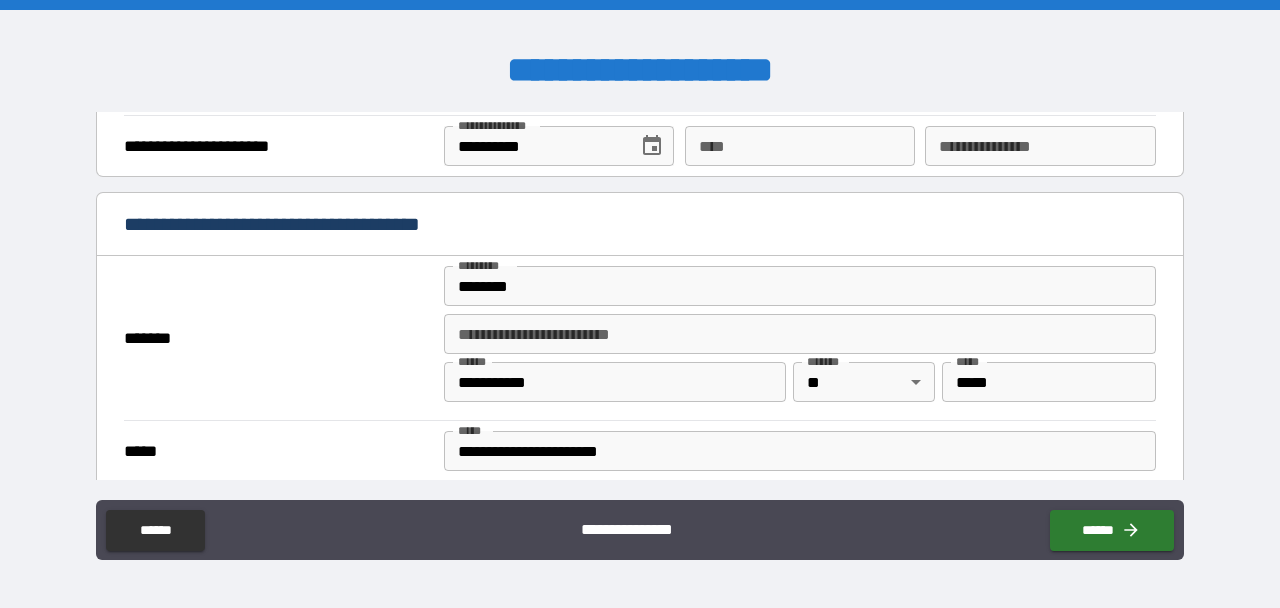 type on "**********" 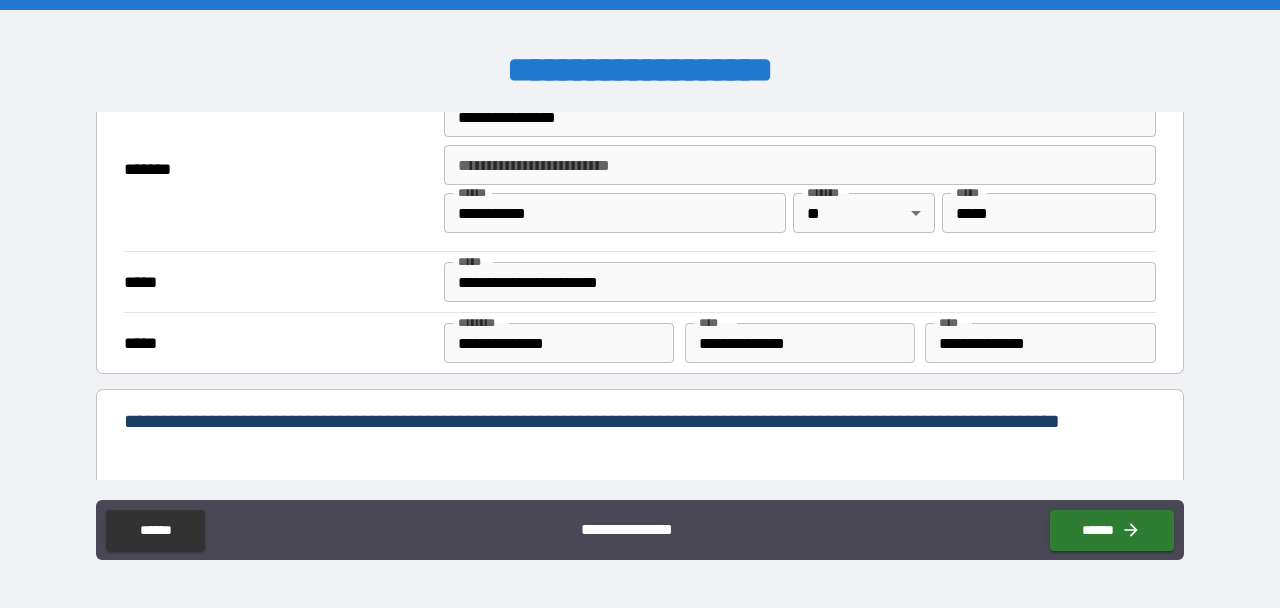 scroll, scrollTop: 1554, scrollLeft: 0, axis: vertical 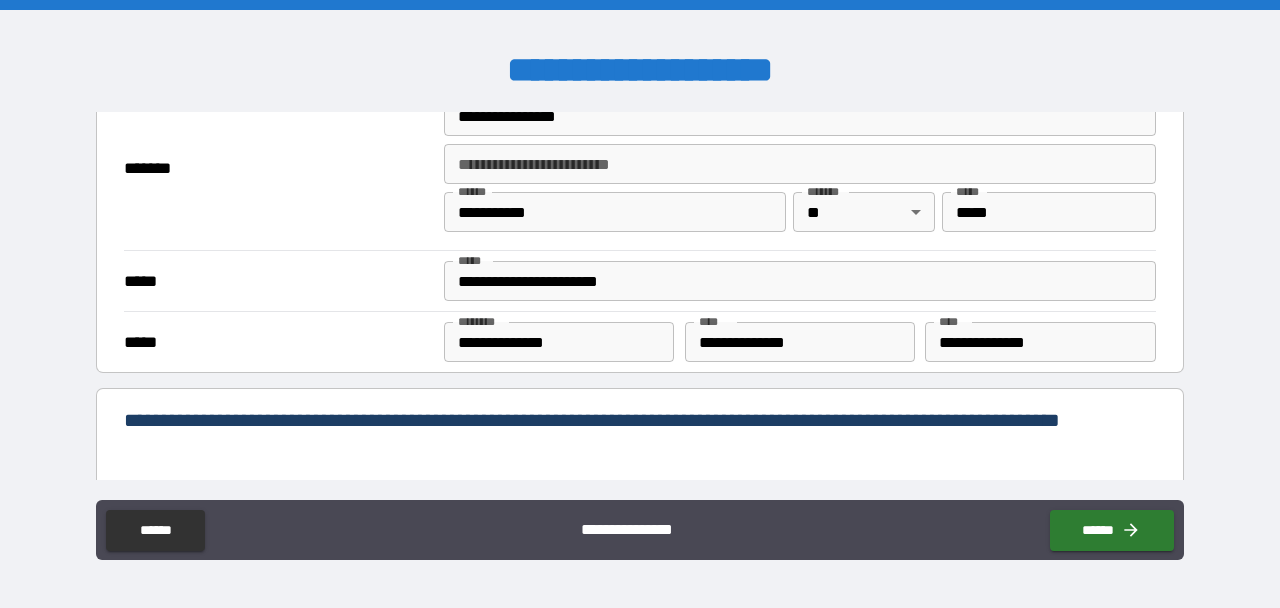 click on "**********" at bounding box center [1040, 342] 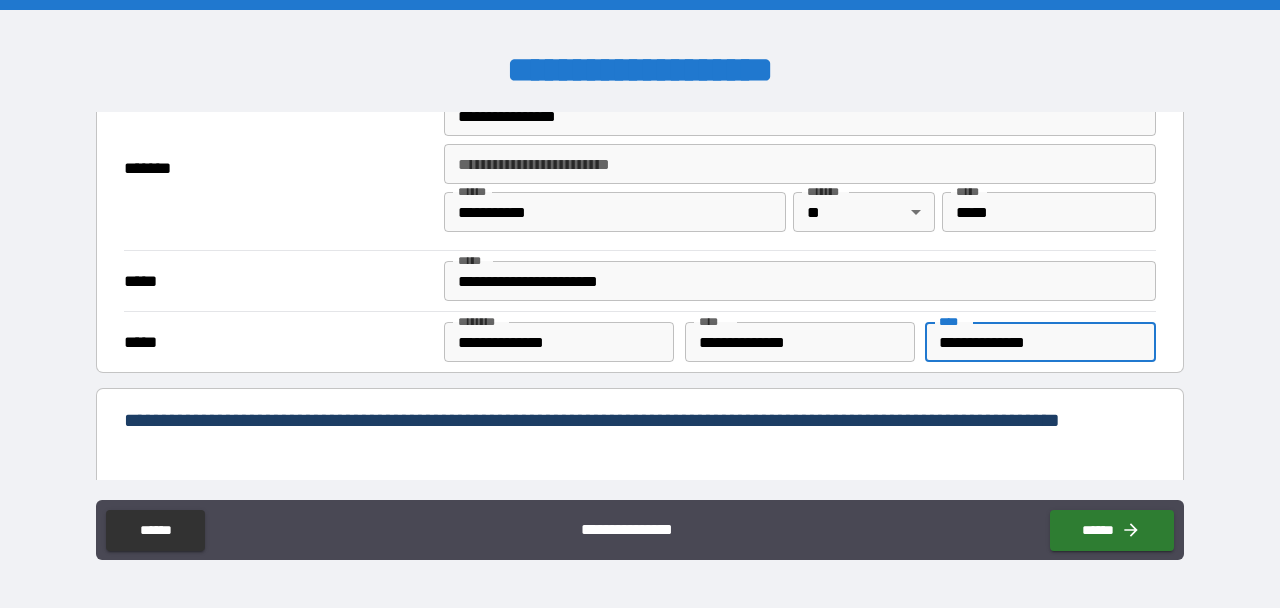 click on "**********" at bounding box center [1040, 342] 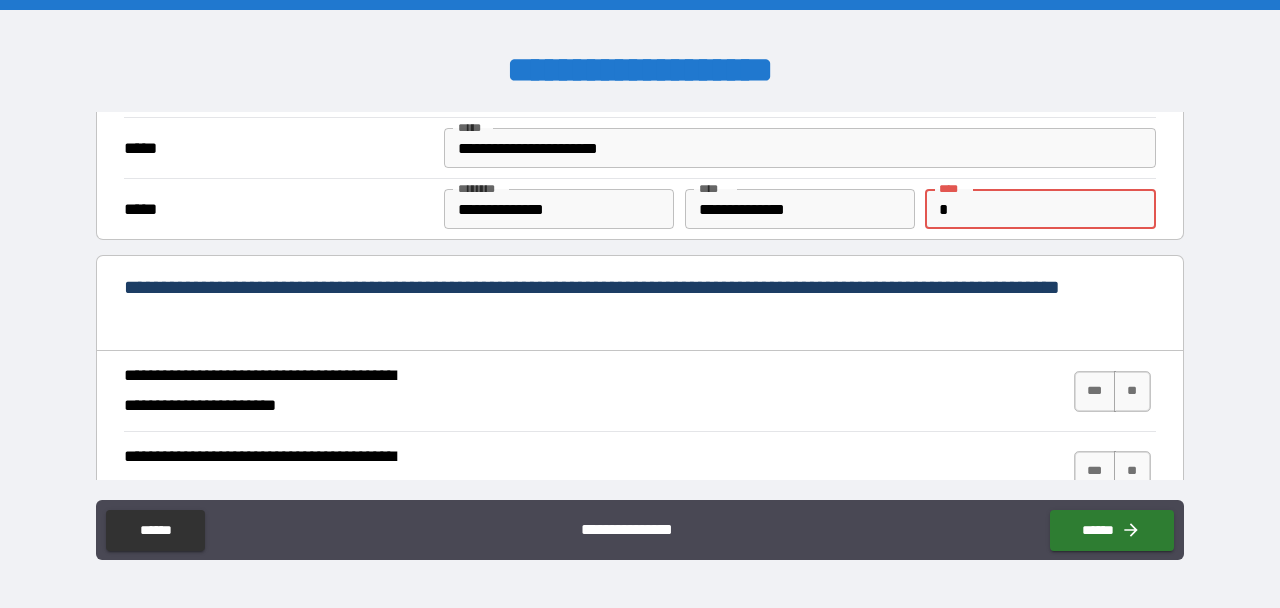 scroll, scrollTop: 1791, scrollLeft: 0, axis: vertical 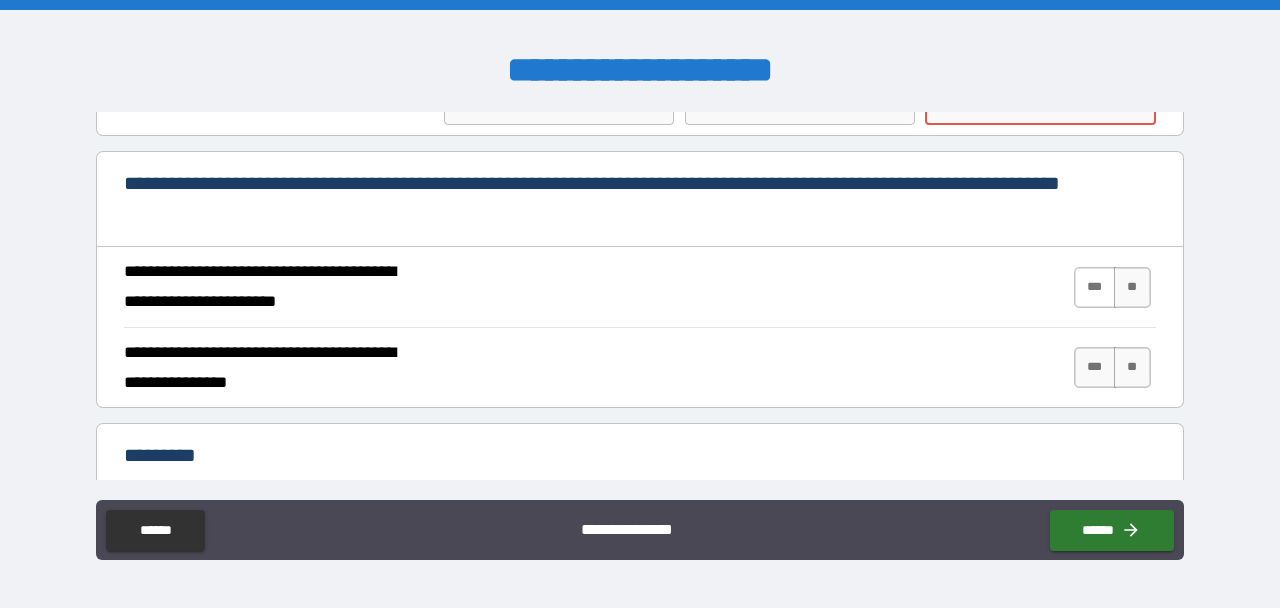 type on "*" 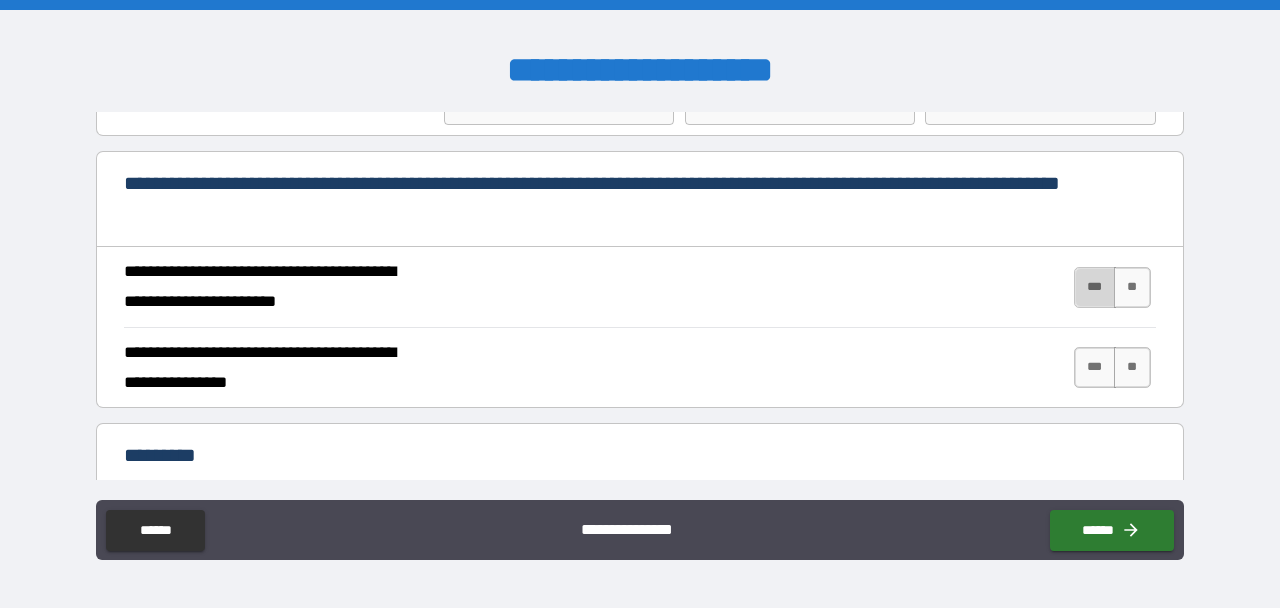 click on "***" at bounding box center [1095, 287] 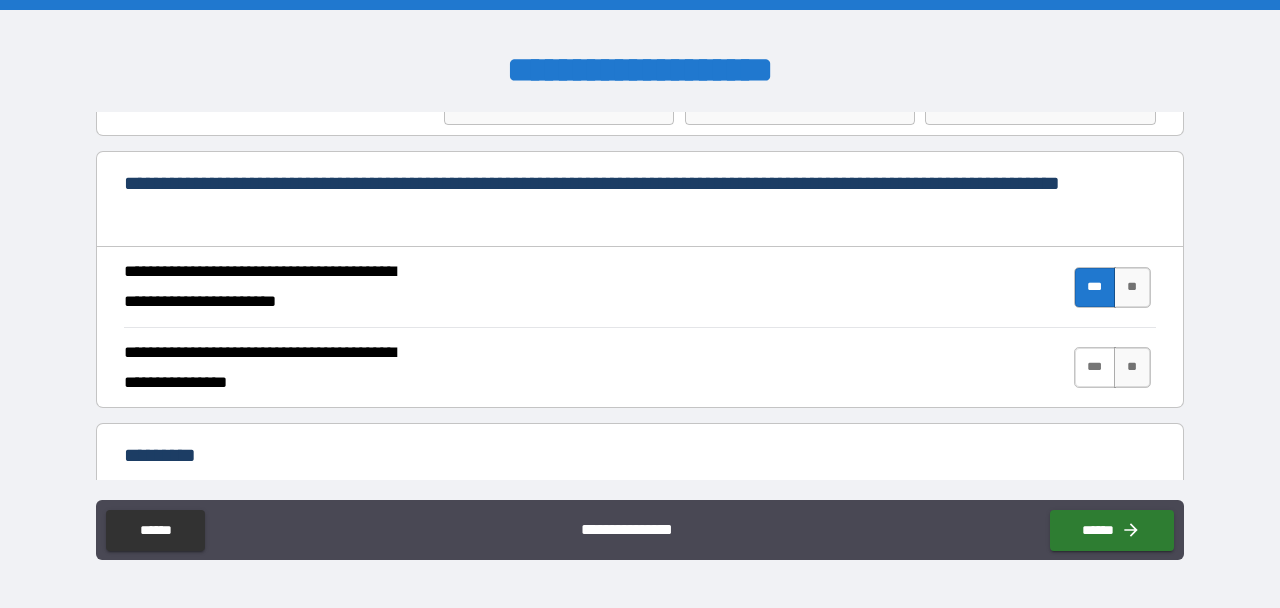click on "***" at bounding box center (1095, 367) 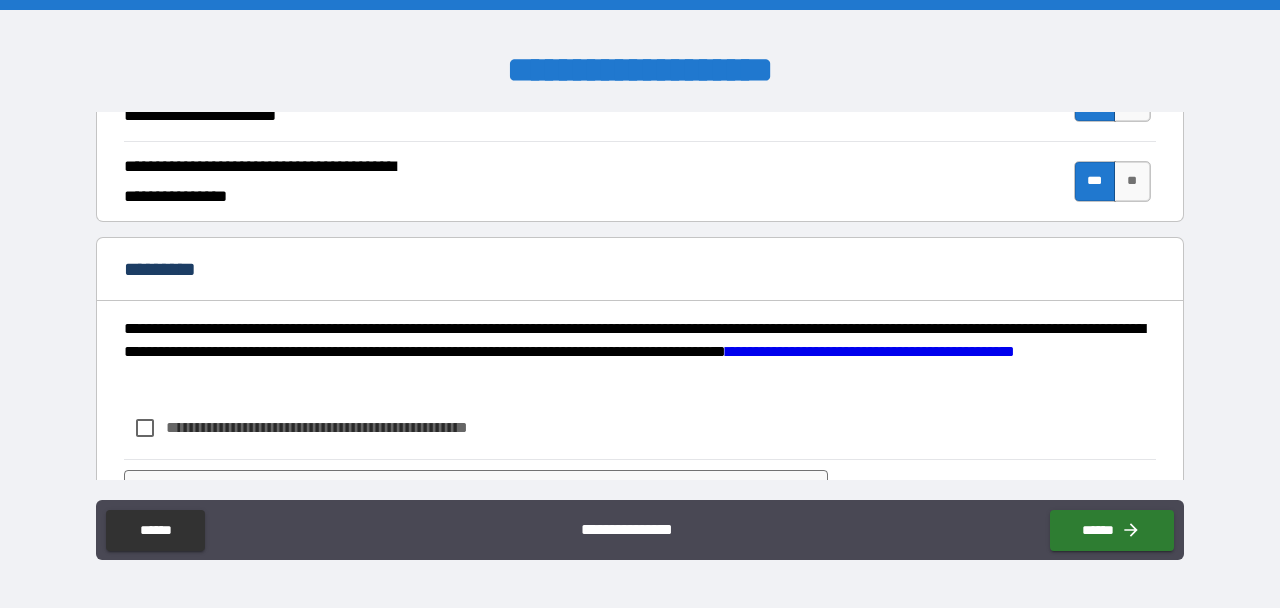 scroll, scrollTop: 2077, scrollLeft: 0, axis: vertical 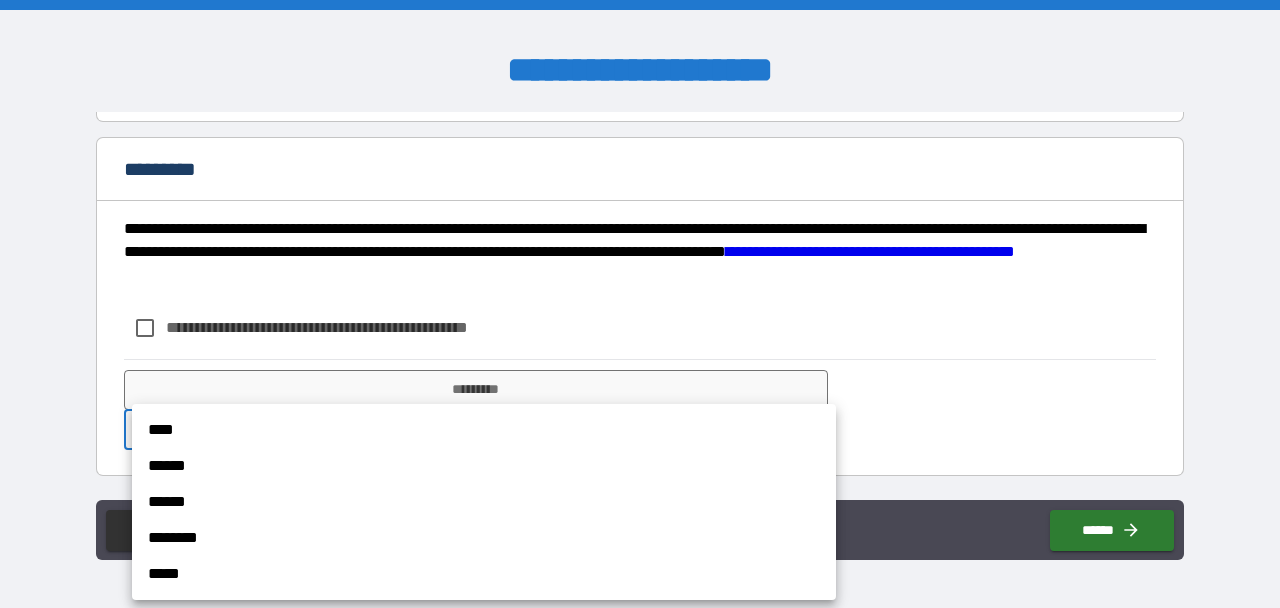 click on "**********" at bounding box center (640, 304) 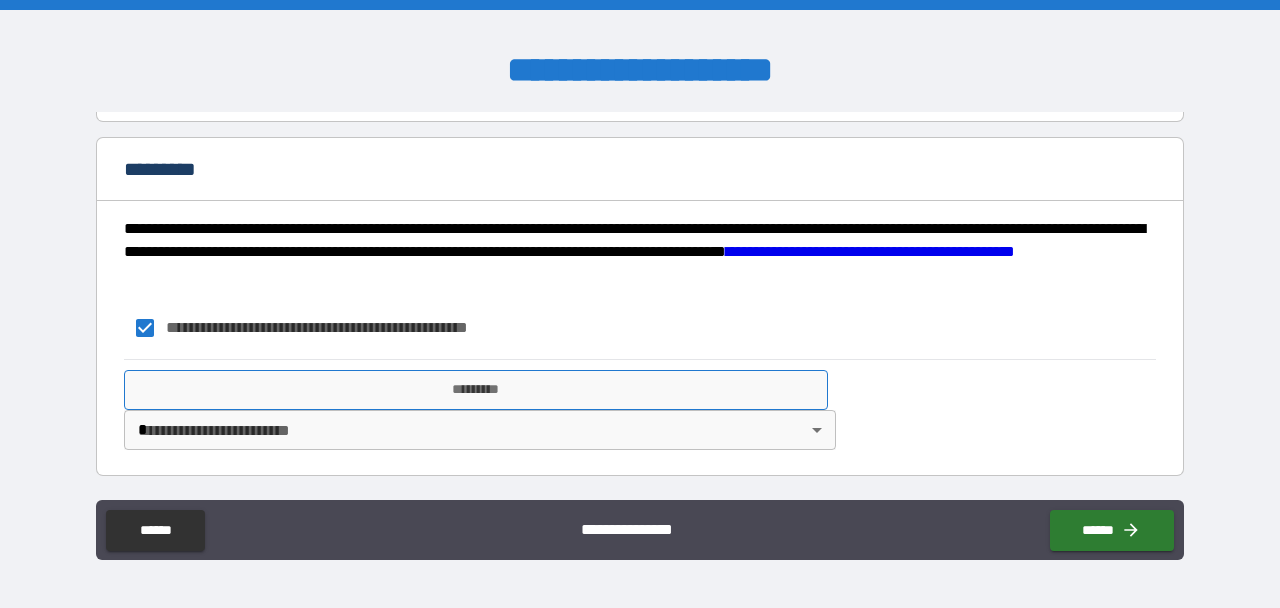 click on "*********" at bounding box center (476, 390) 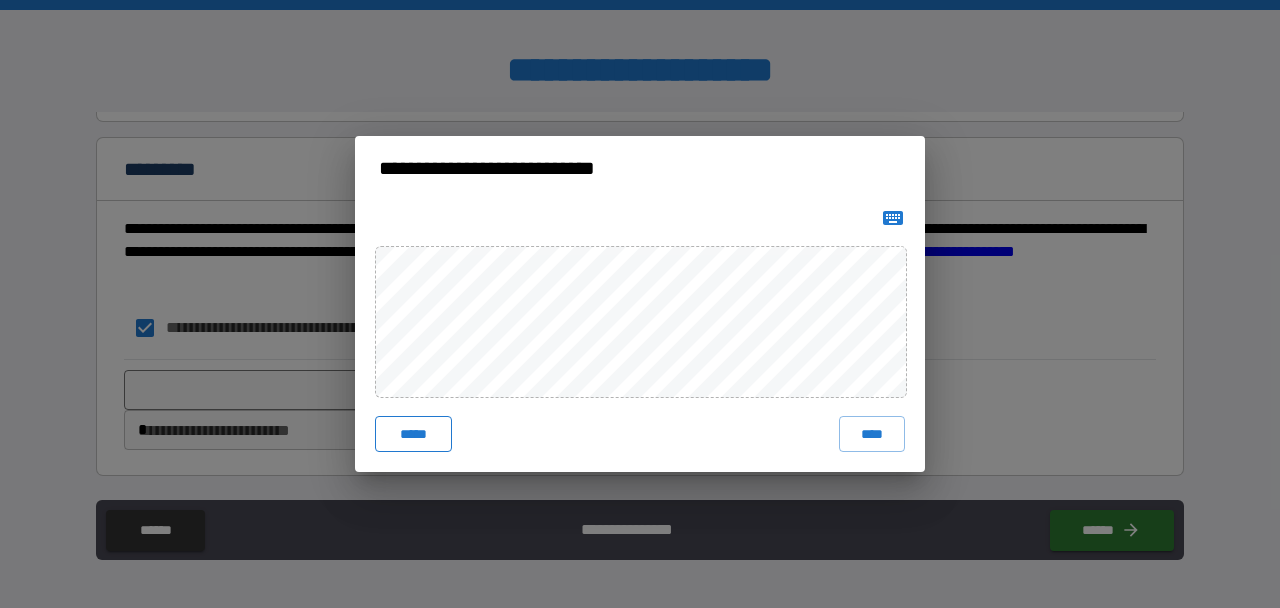 click on "*****" at bounding box center (413, 434) 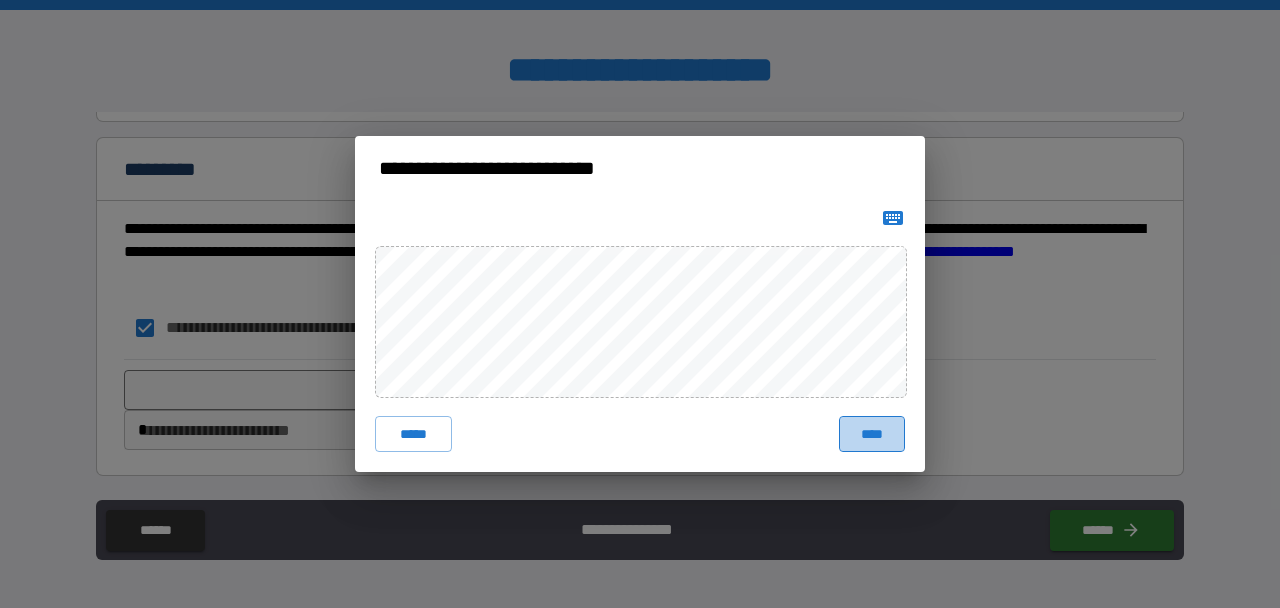click on "****" at bounding box center (872, 434) 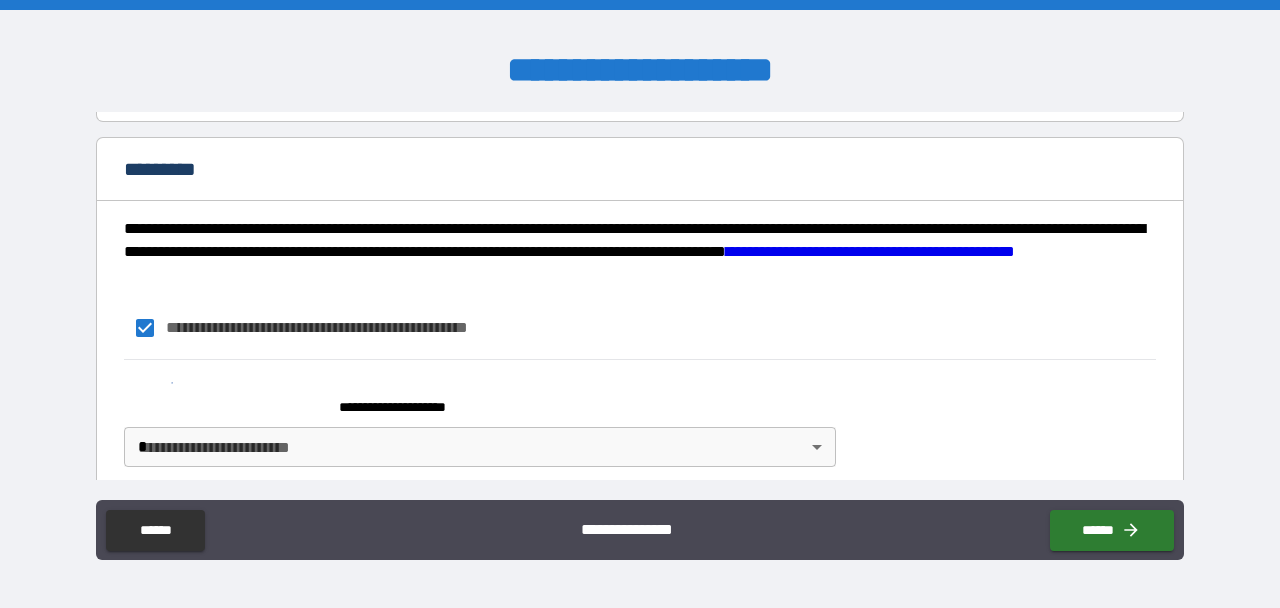 scroll, scrollTop: 2095, scrollLeft: 0, axis: vertical 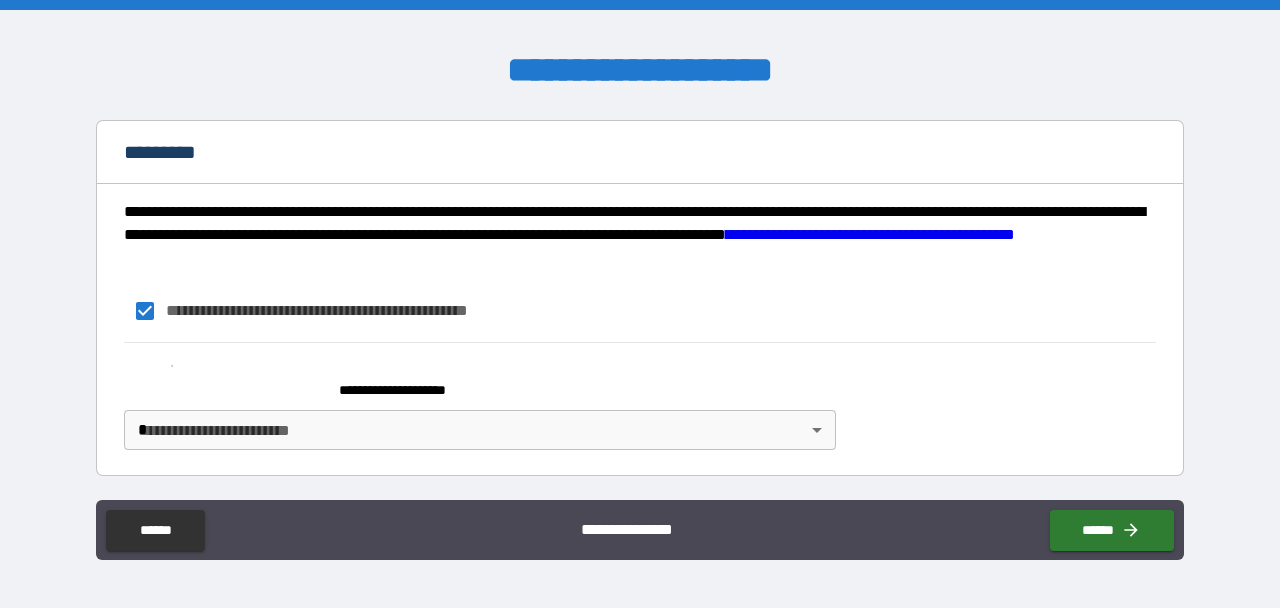 click on "**********" at bounding box center [640, 304] 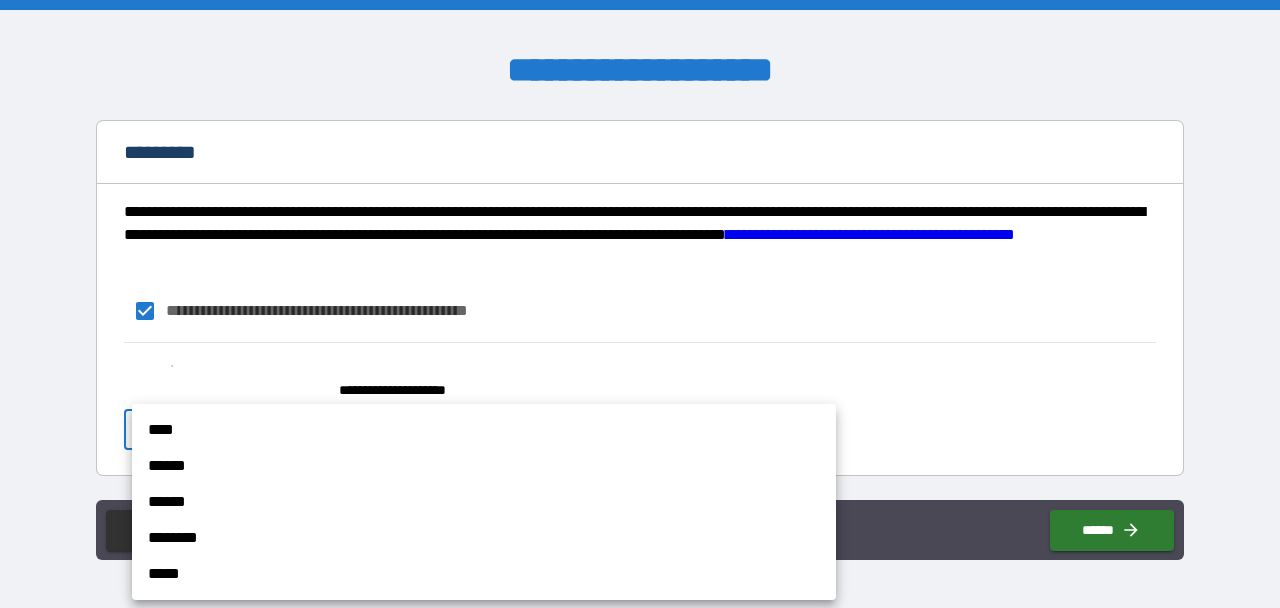 click on "****" at bounding box center [484, 430] 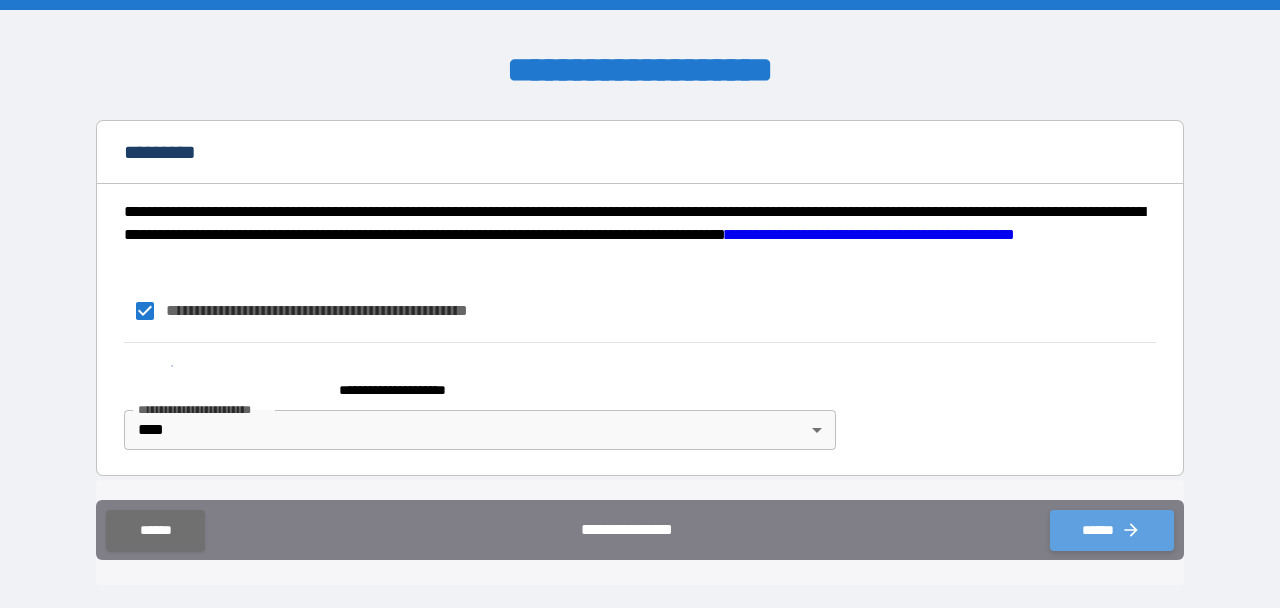 click on "******" at bounding box center (1112, 530) 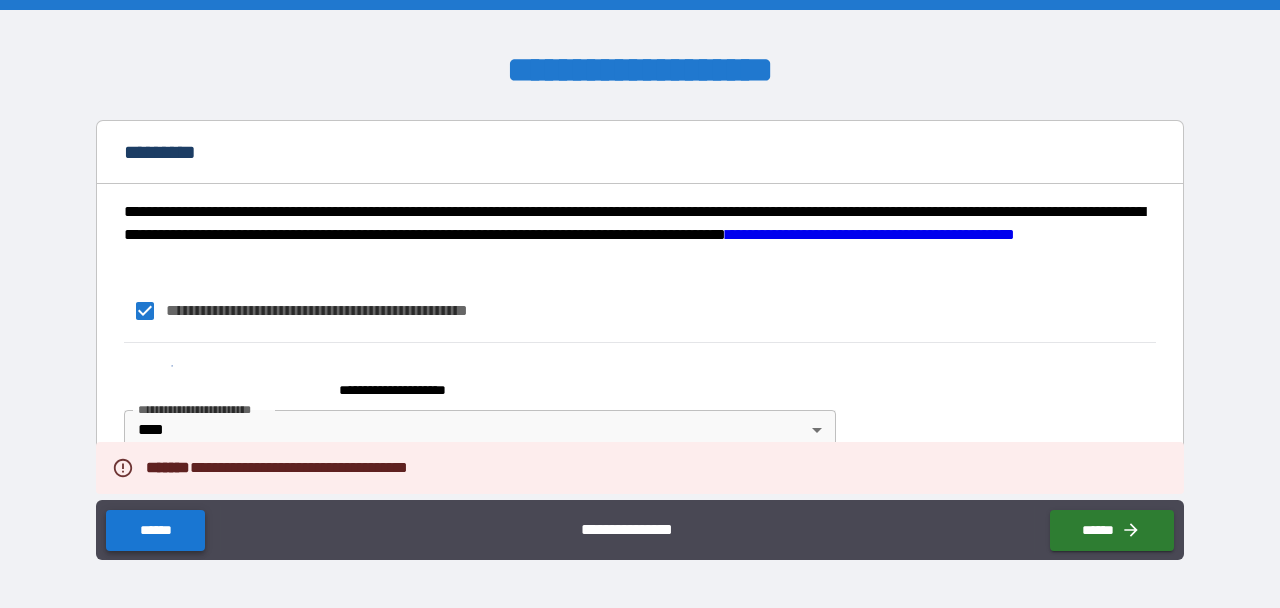 click on "******" at bounding box center (155, 530) 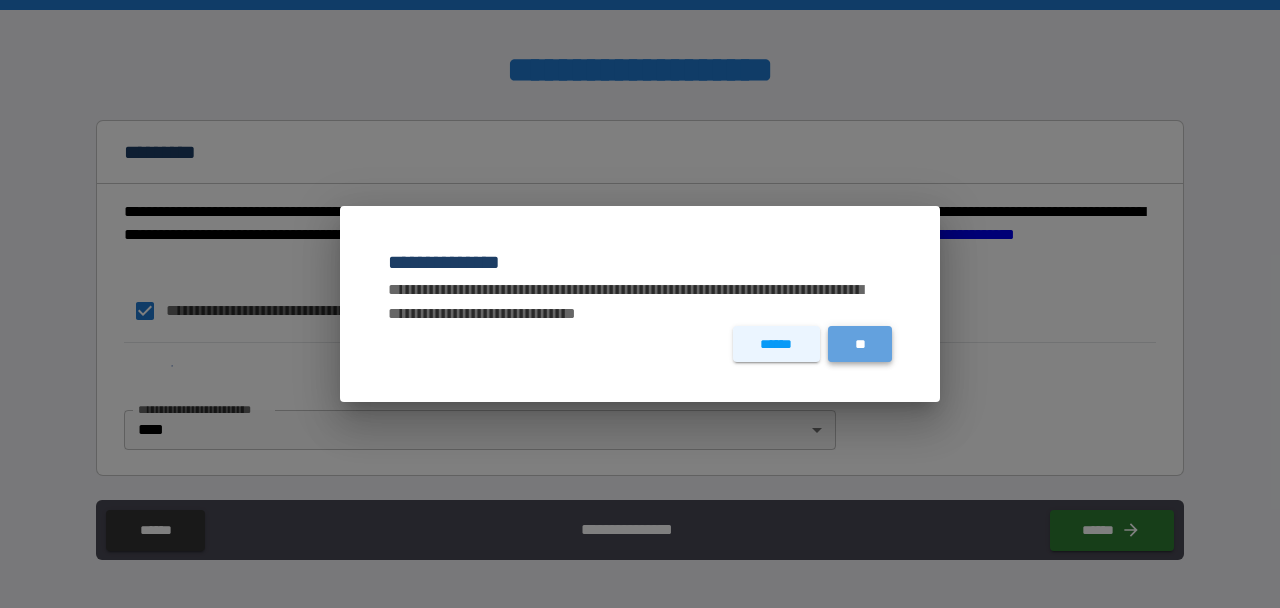 click on "**" at bounding box center (860, 344) 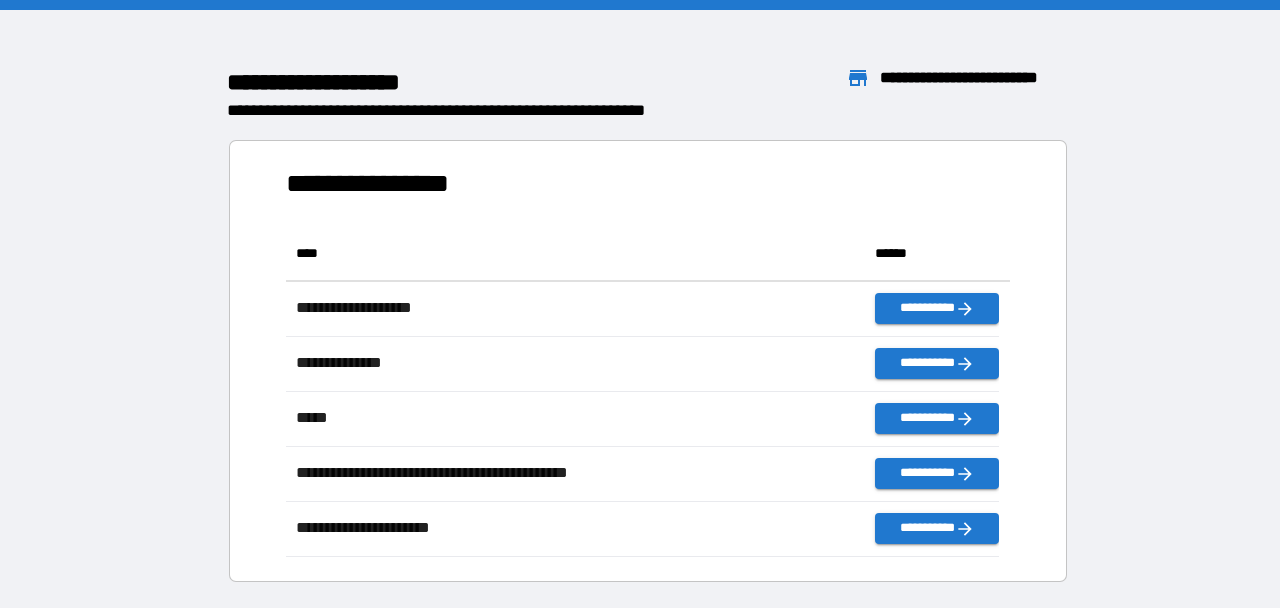 scroll, scrollTop: 16, scrollLeft: 15, axis: both 